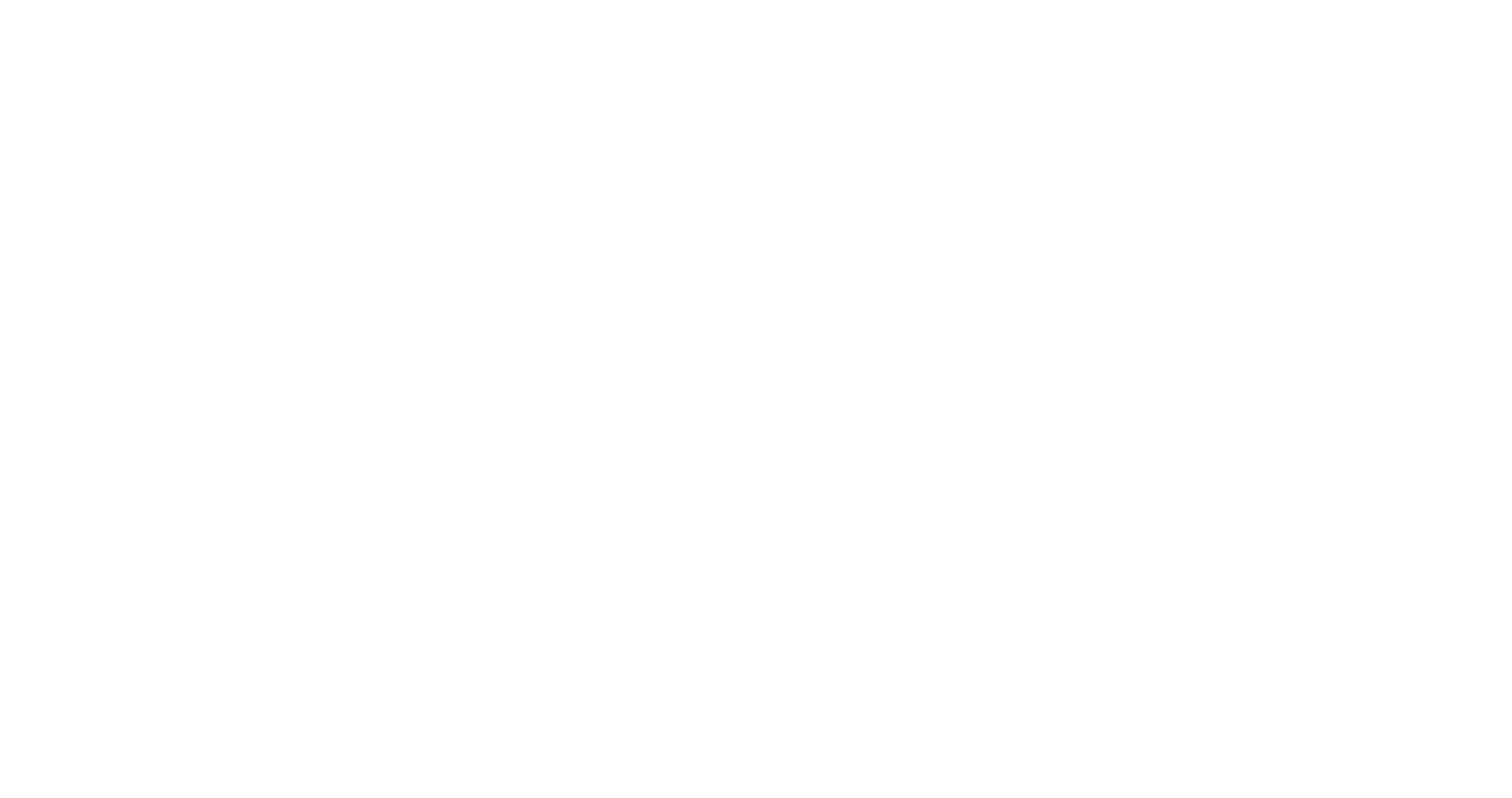 scroll, scrollTop: 0, scrollLeft: 0, axis: both 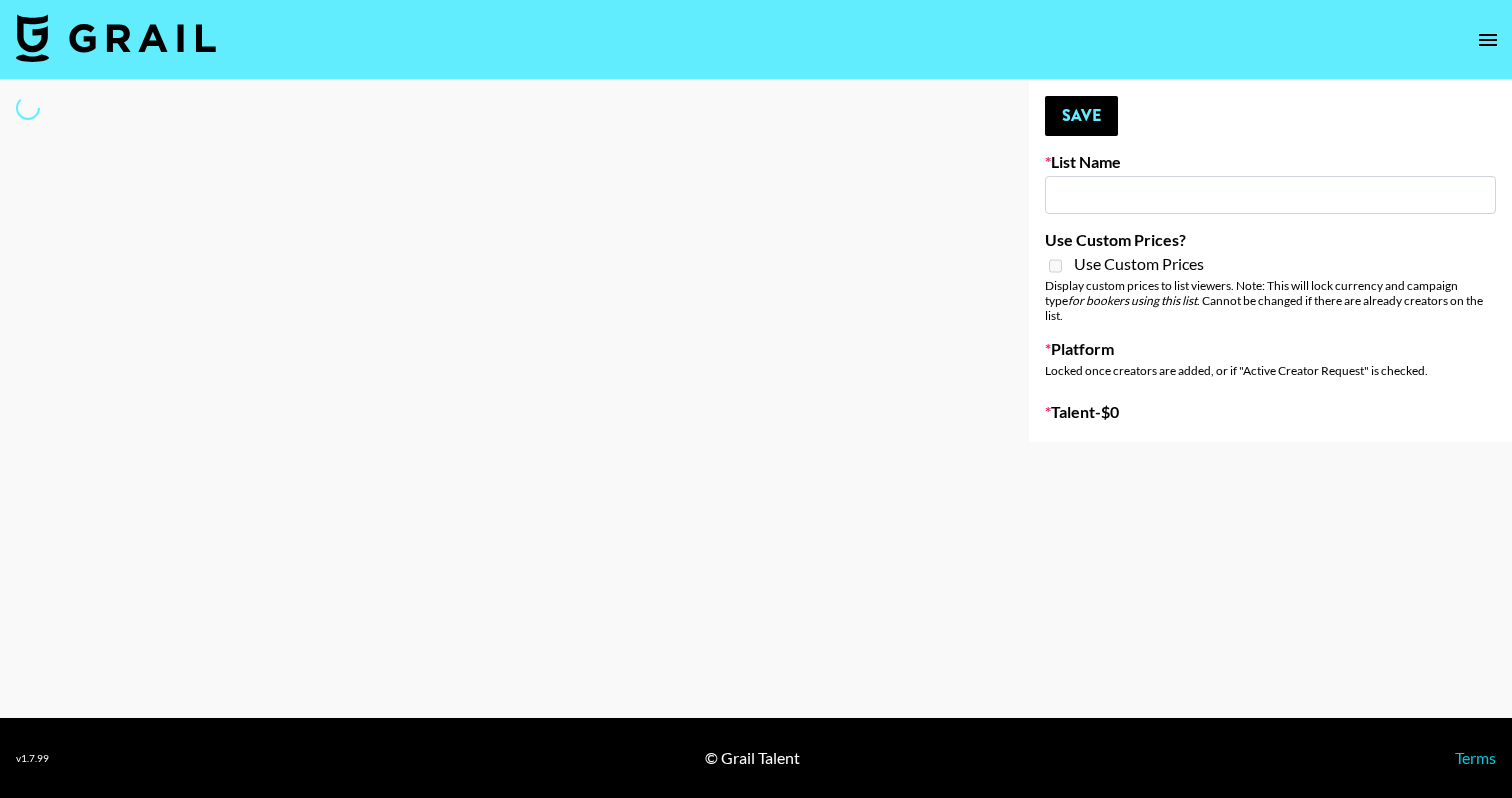 type on "[FIRST] [LAST] - IRL in [CITY]" 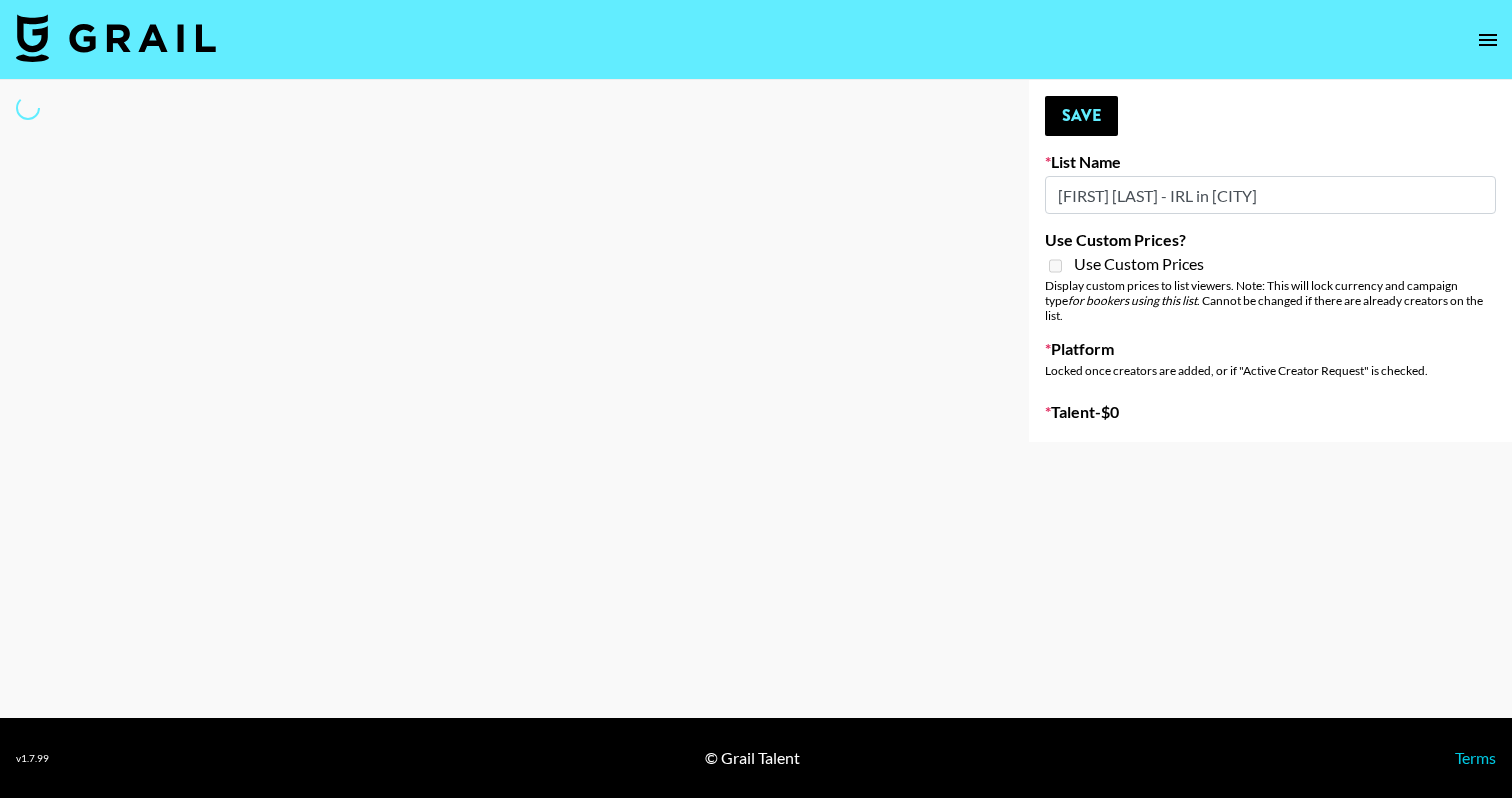 select on "Song" 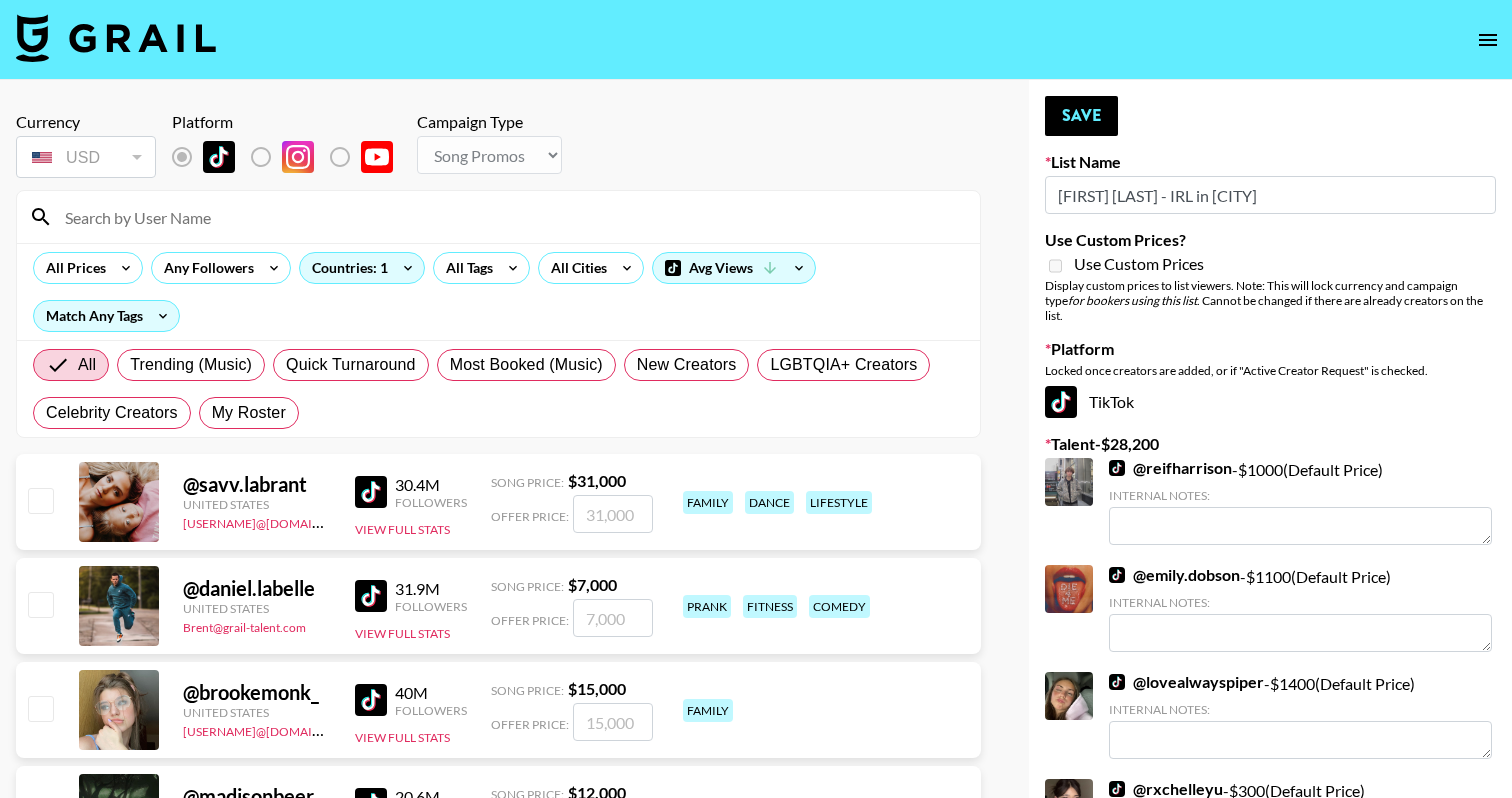 click at bounding box center (510, 217) 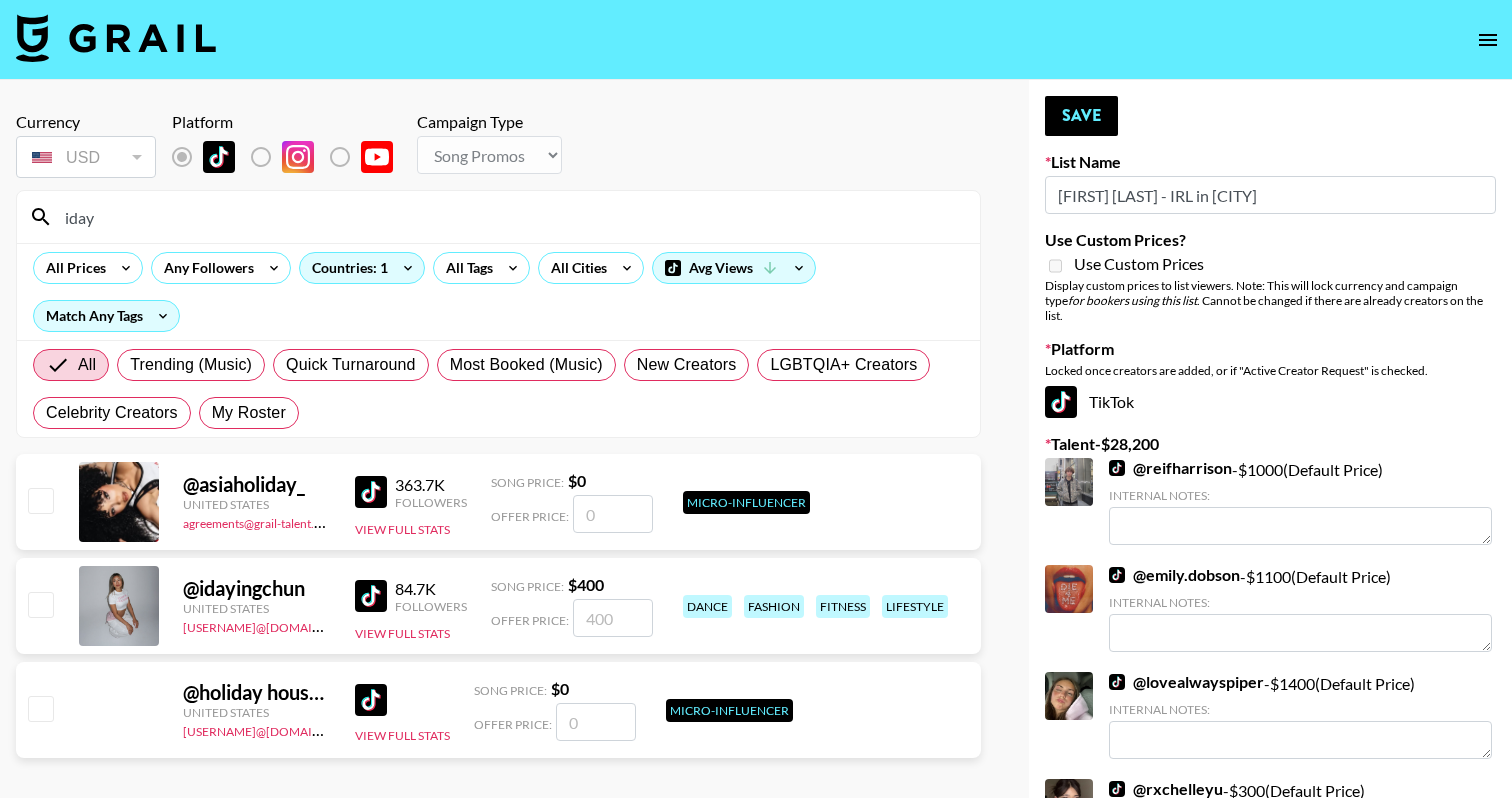 type on "iday" 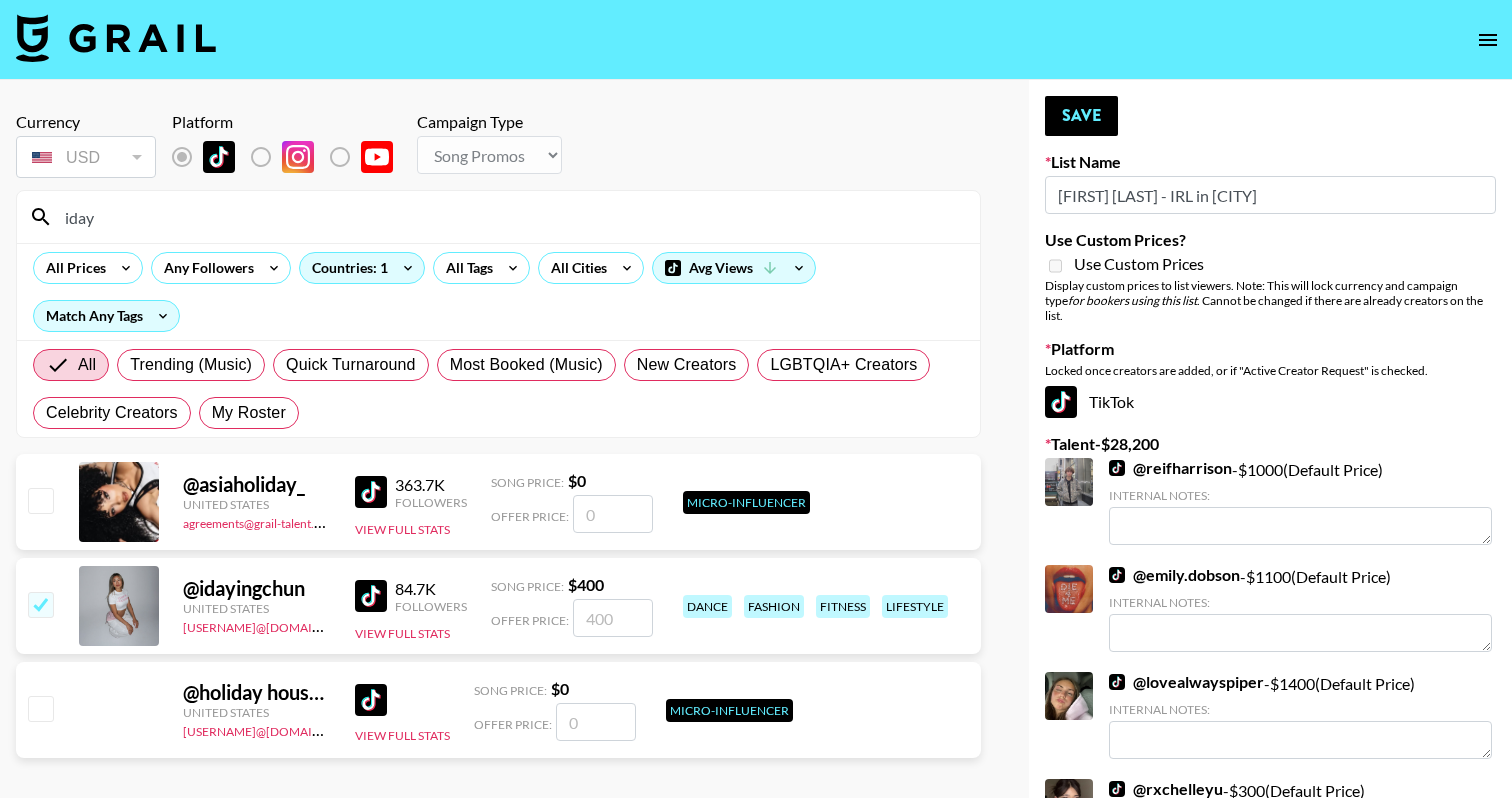 checkbox on "true" 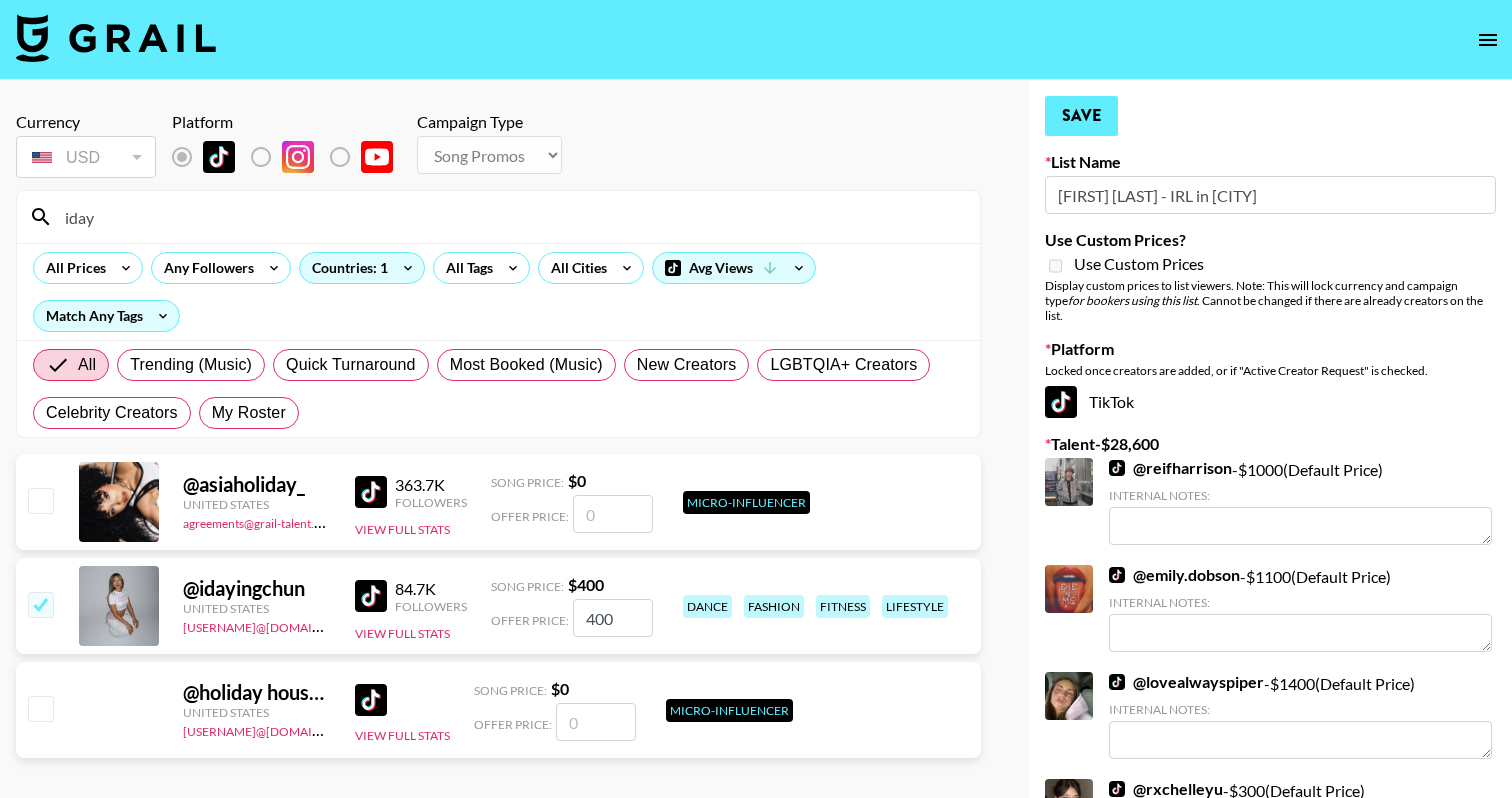 click on "Save" at bounding box center (1081, 116) 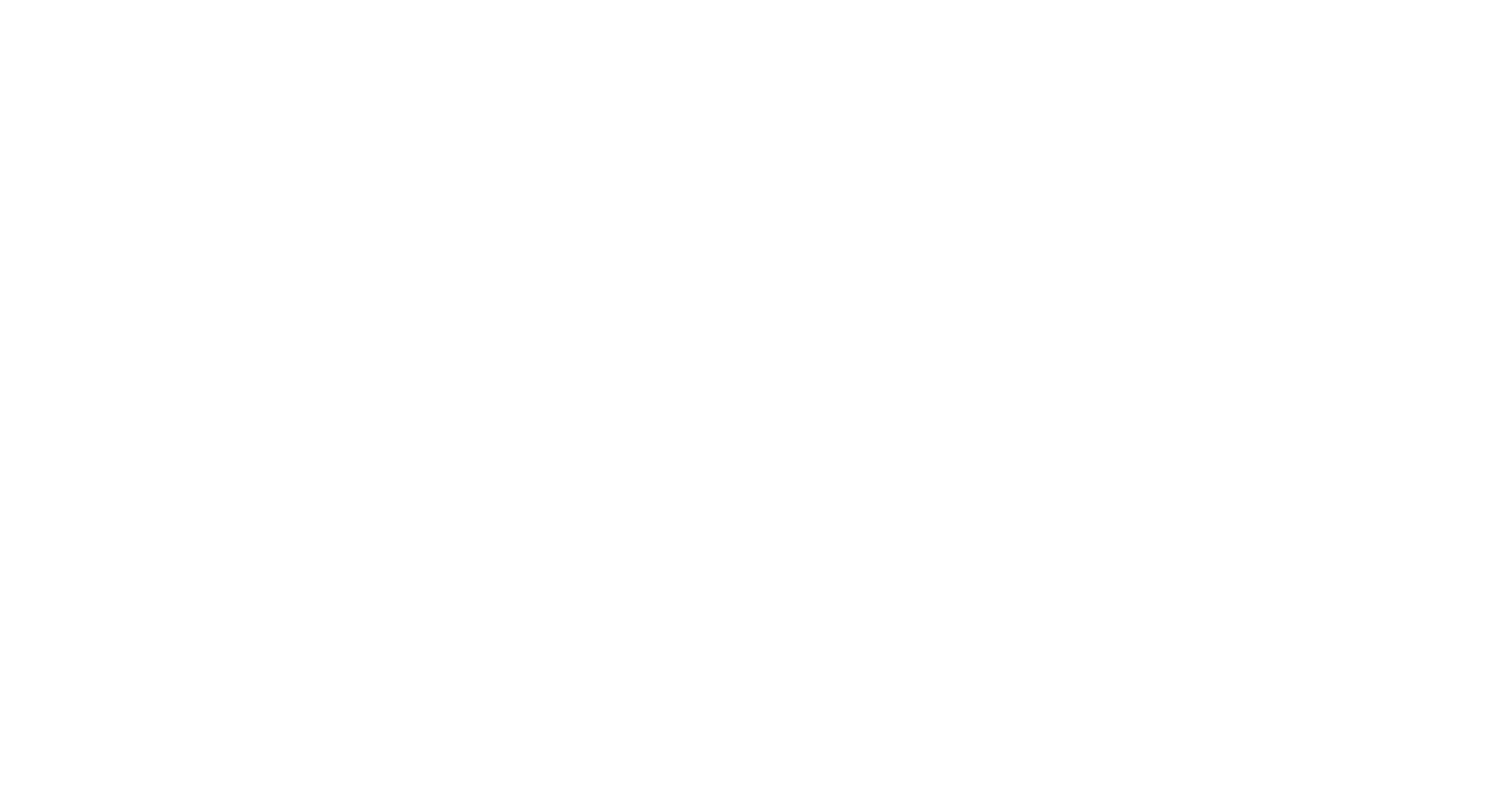 scroll, scrollTop: 2, scrollLeft: 0, axis: vertical 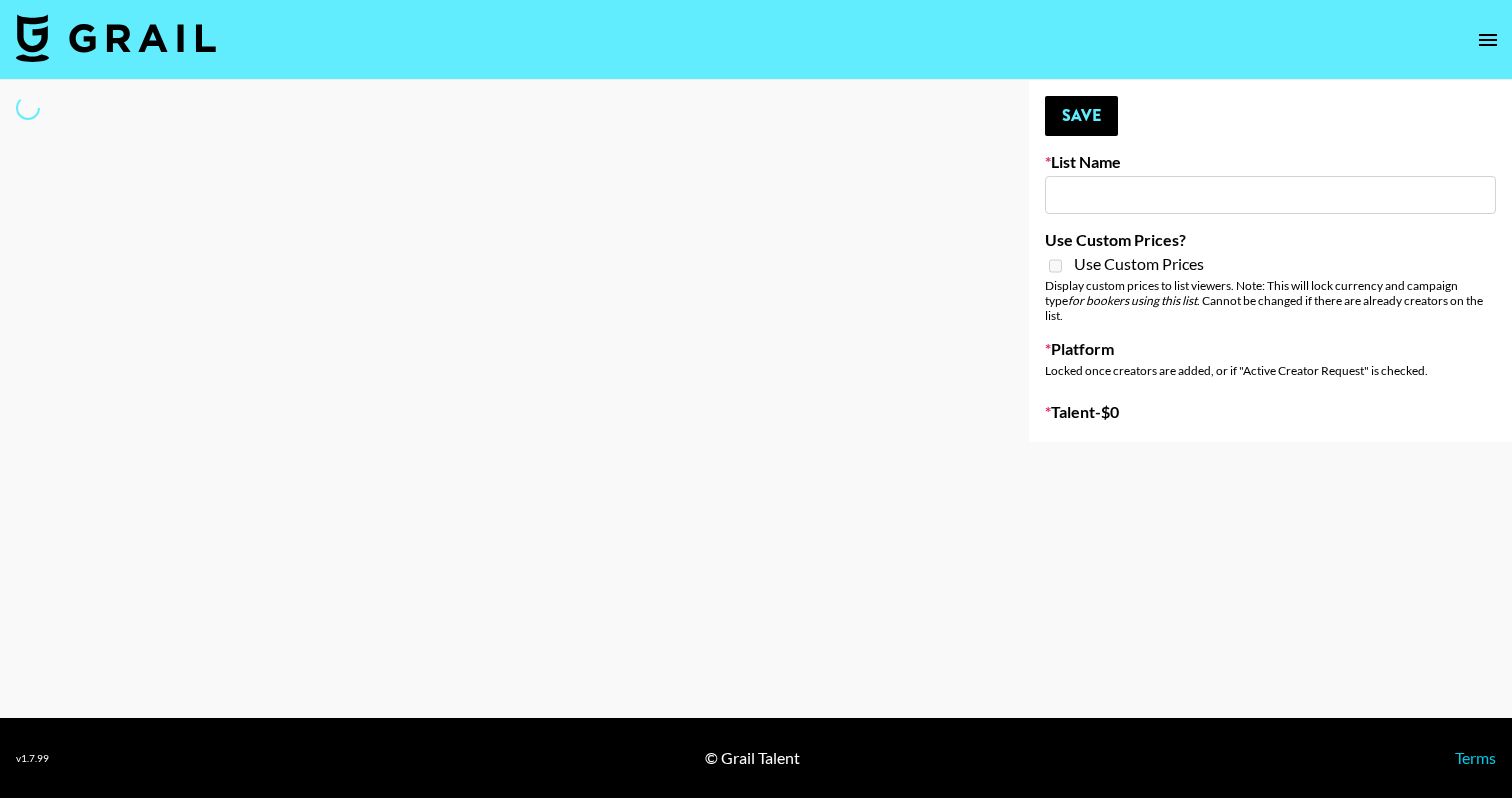 type on "[FIRST] [LAST] - IRL in [STATE]" 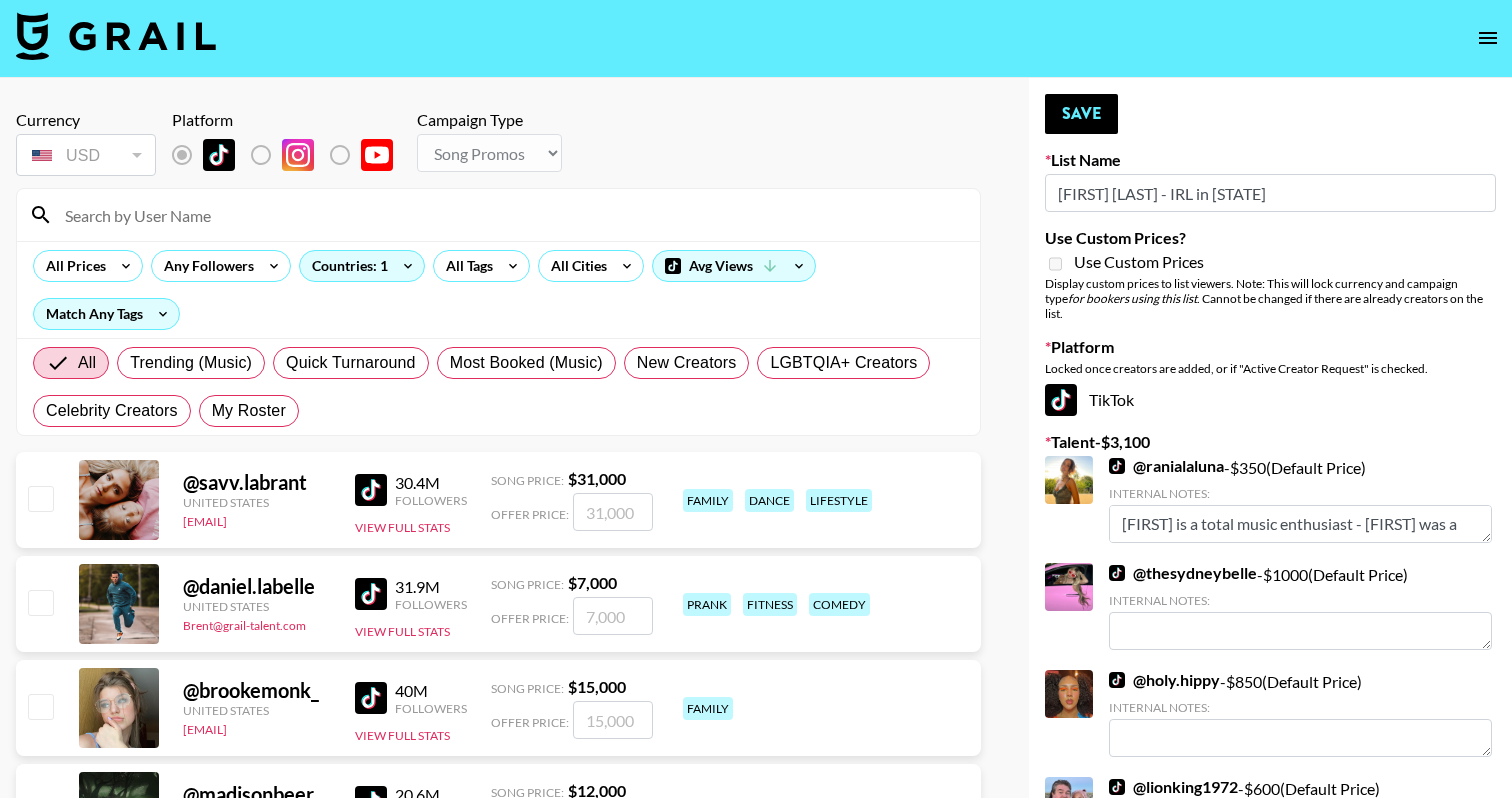scroll, scrollTop: 0, scrollLeft: 0, axis: both 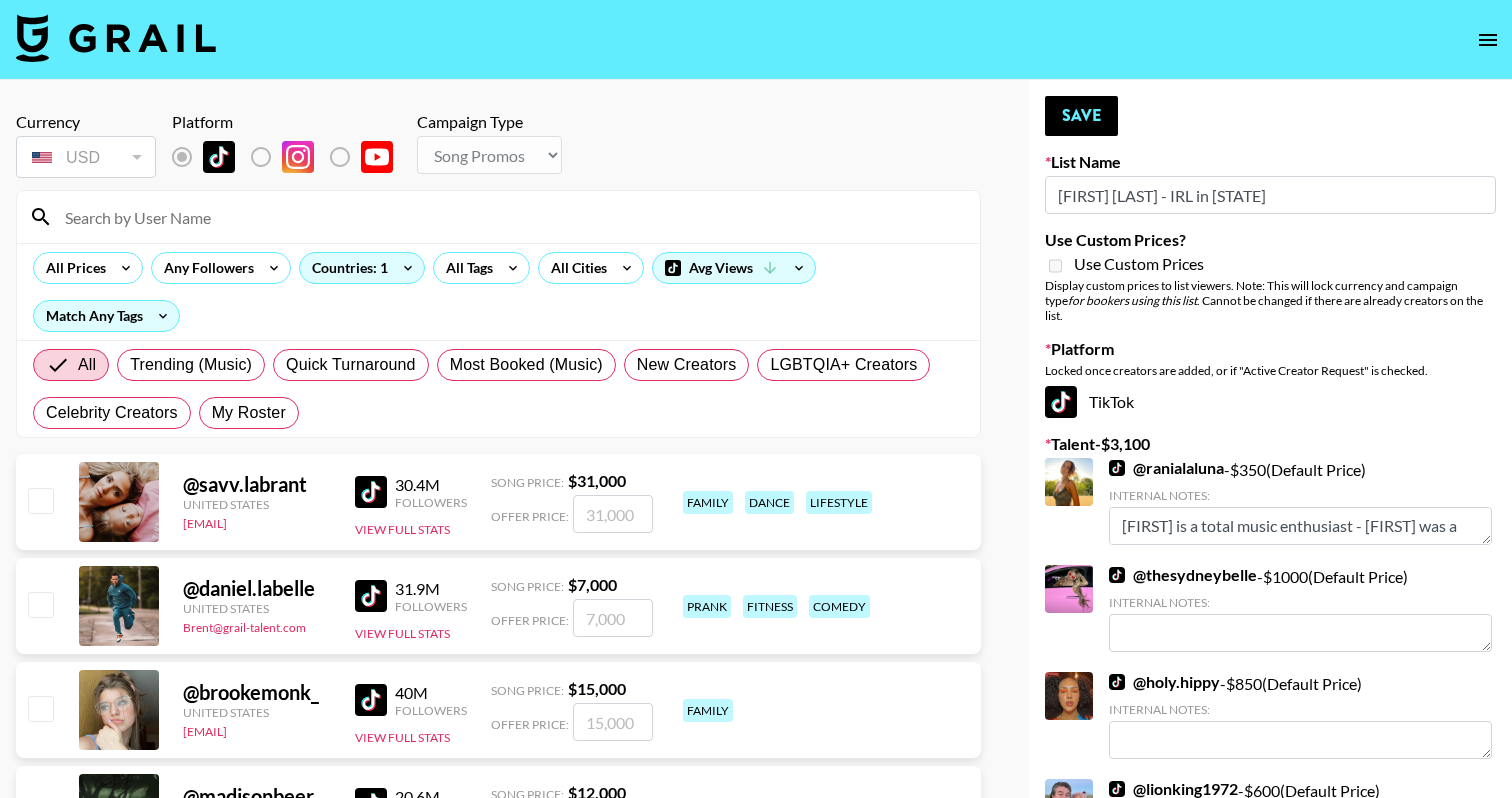 click at bounding box center (510, 217) 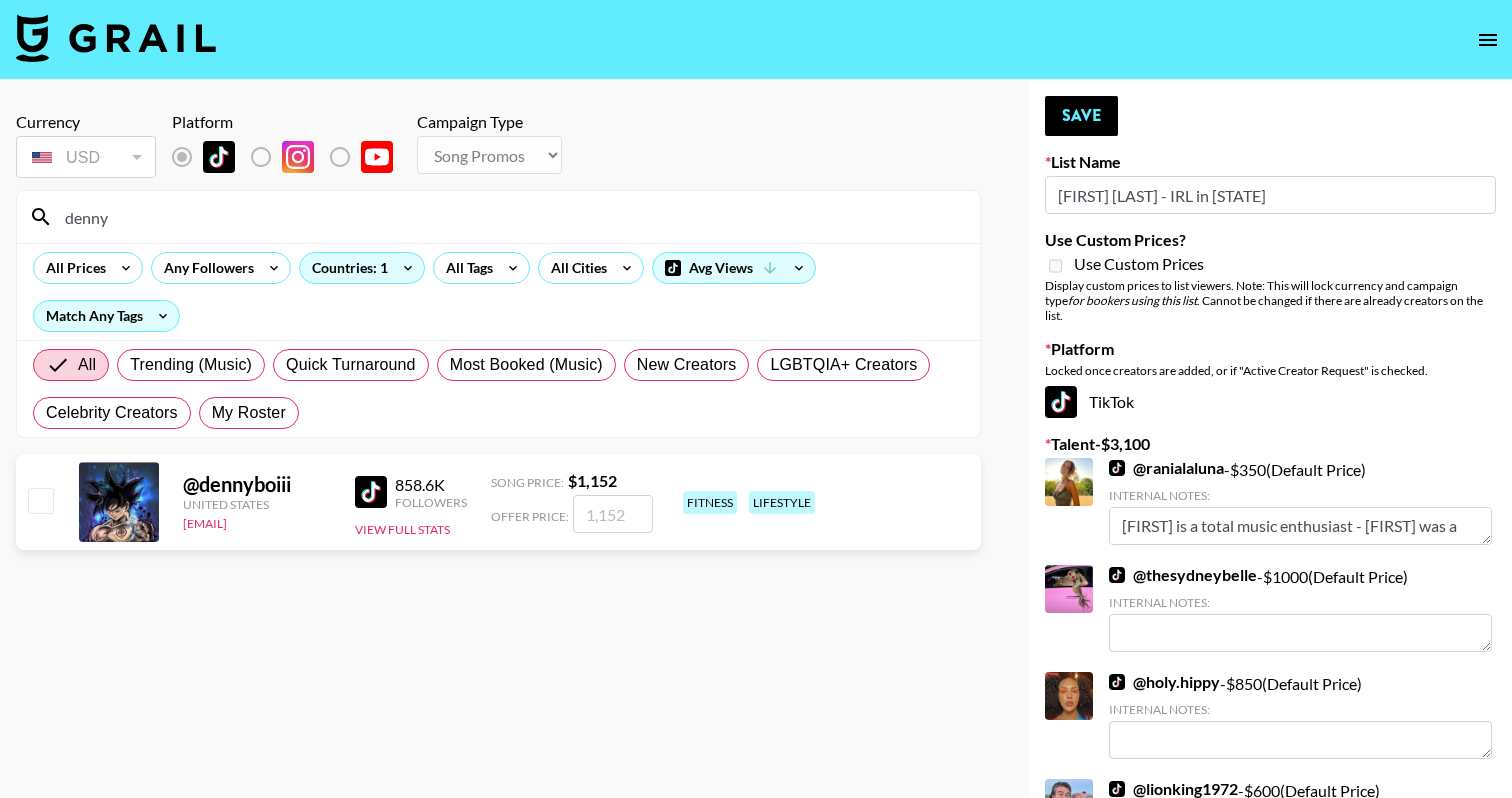 type on "denny" 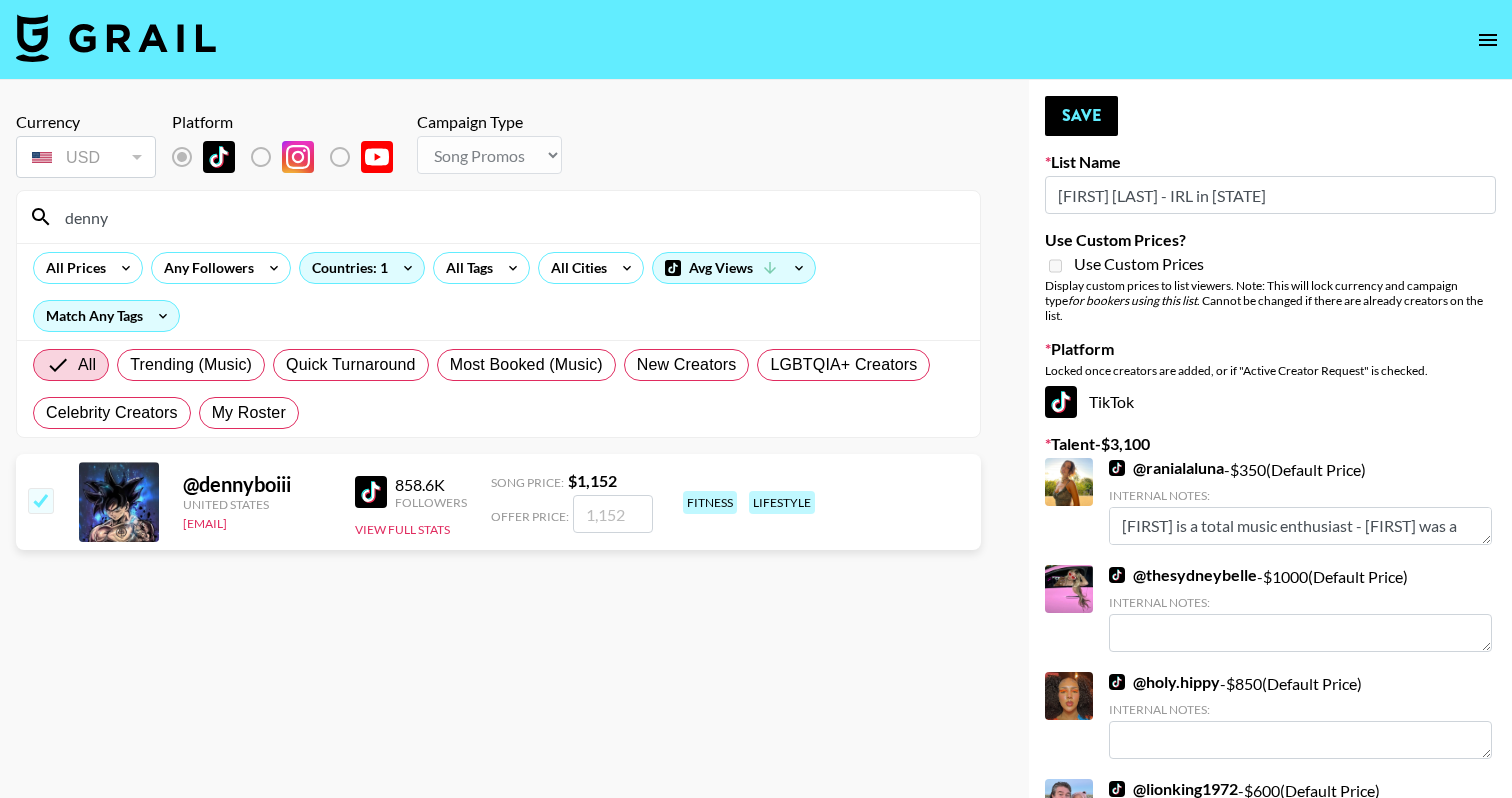 checkbox on "true" 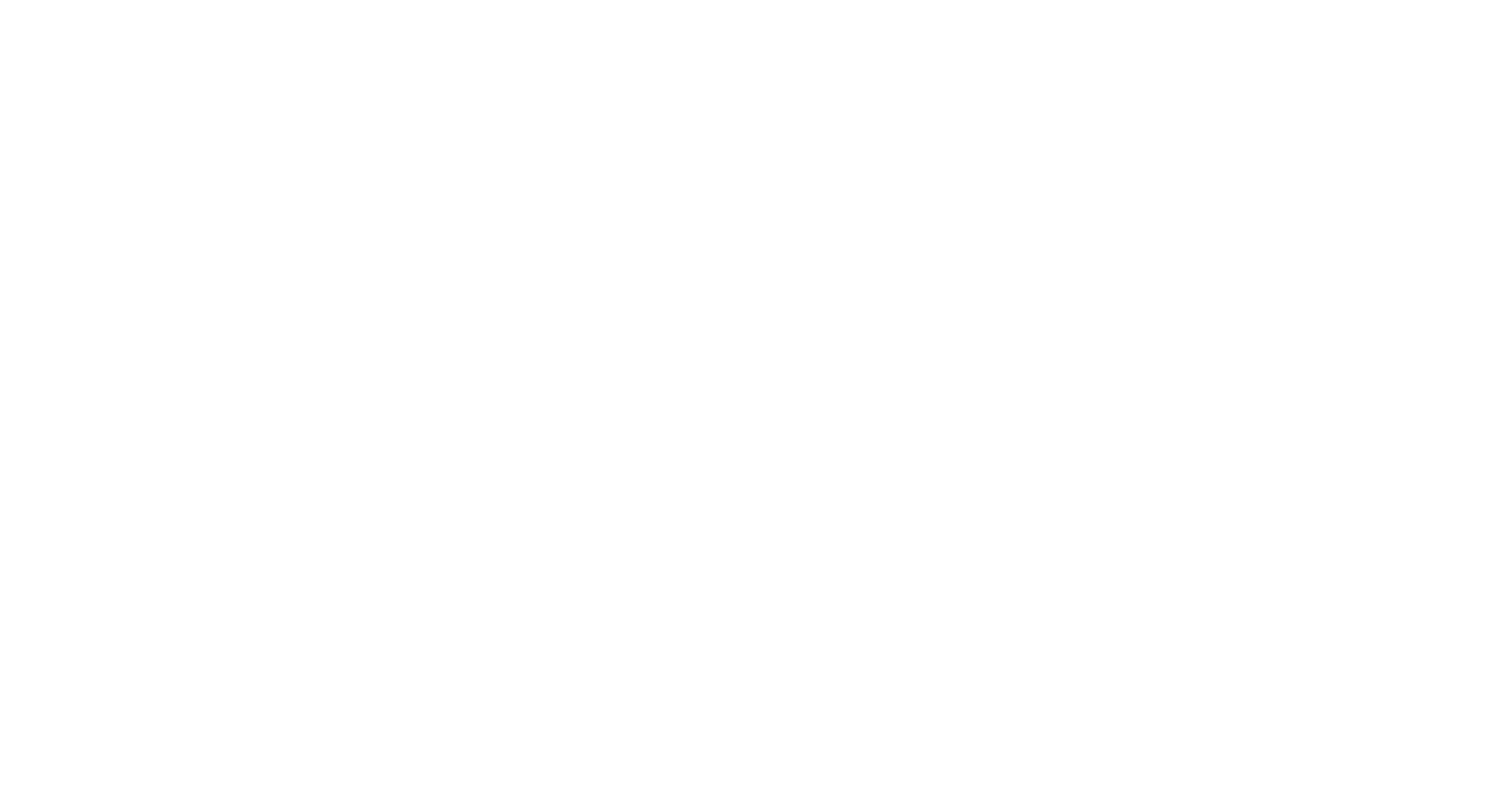scroll, scrollTop: 0, scrollLeft: 0, axis: both 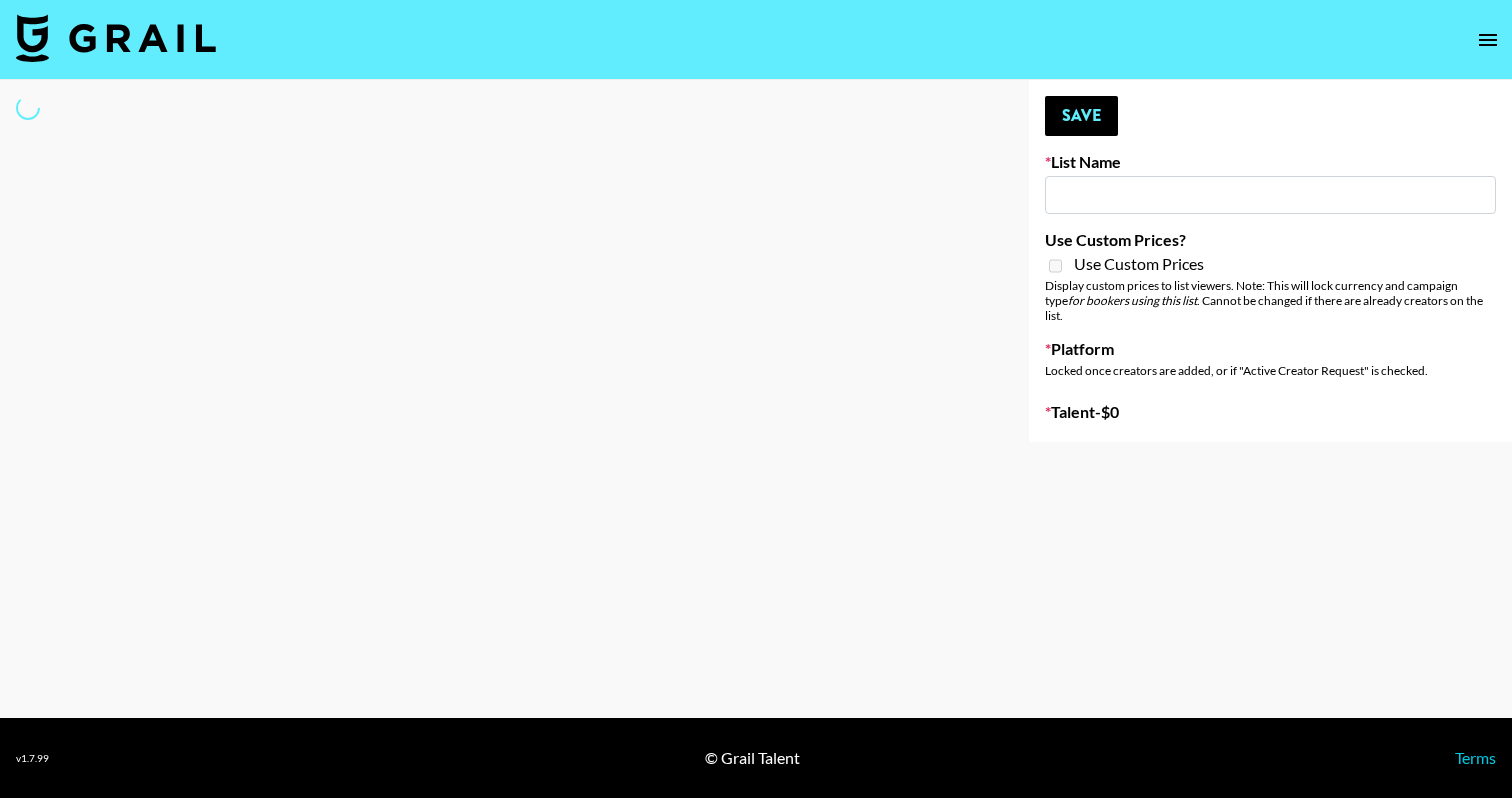 type on "BUNT - Best Day of My Life" 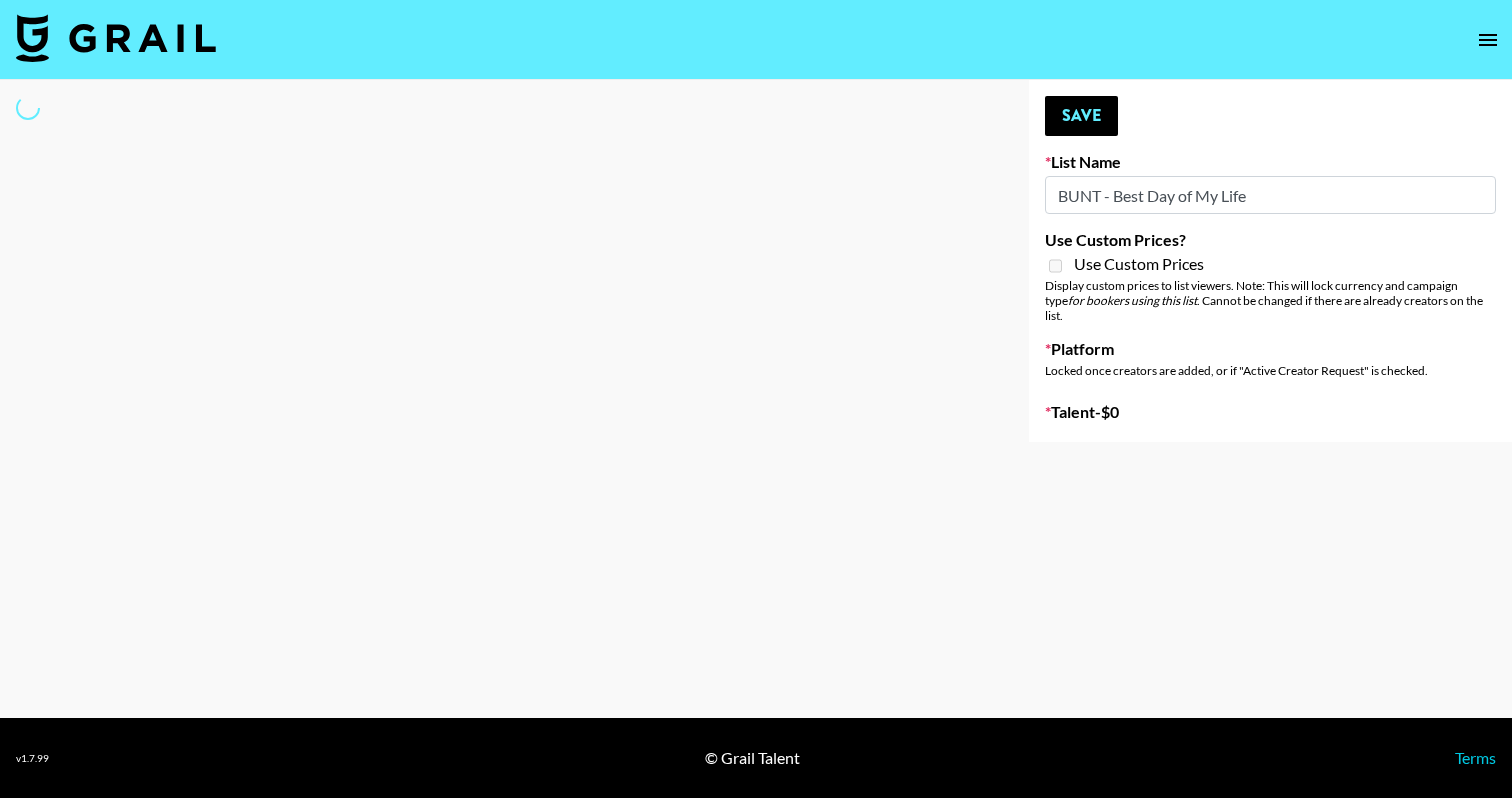 select on "Song" 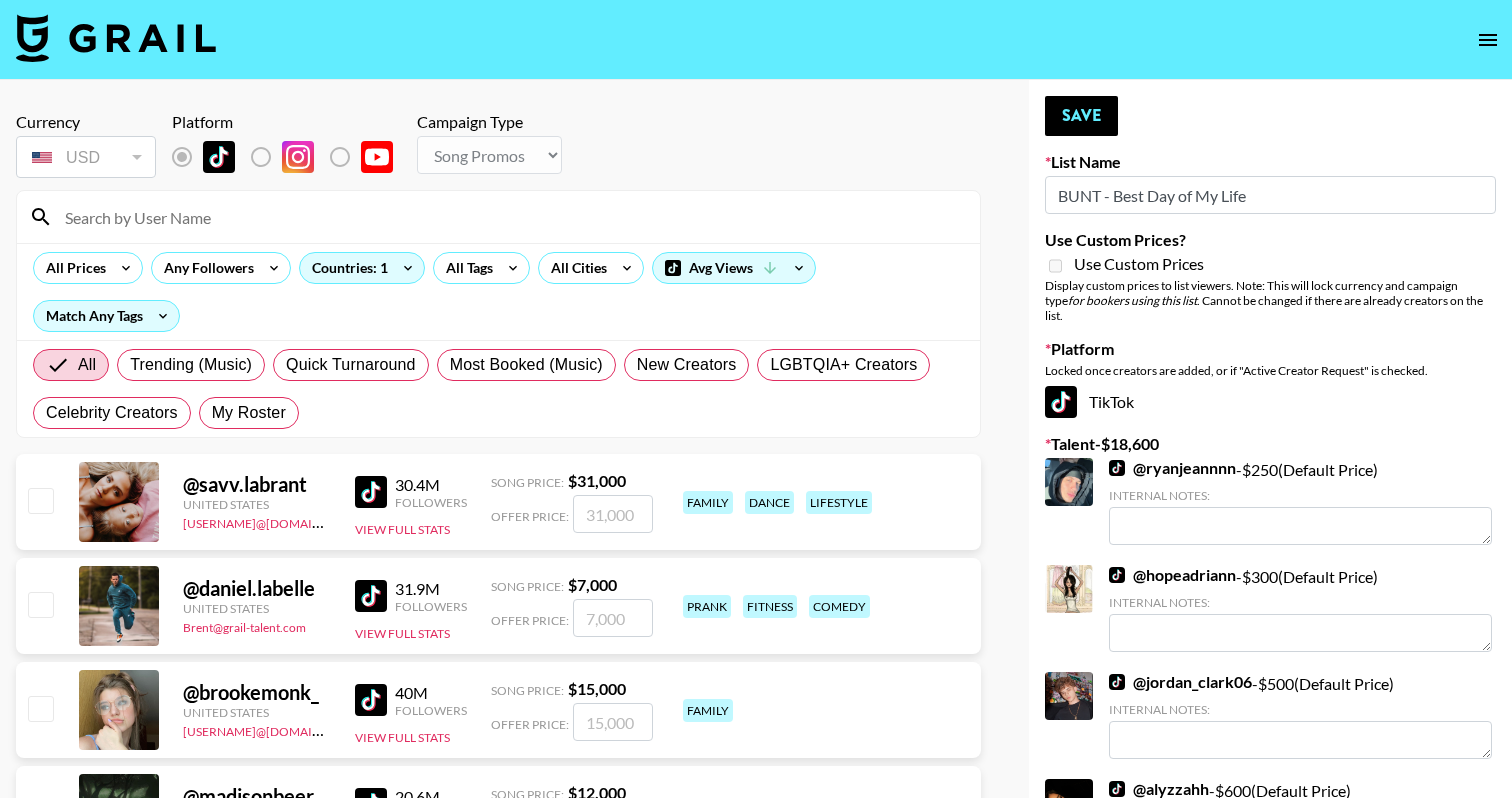 click at bounding box center (510, 217) 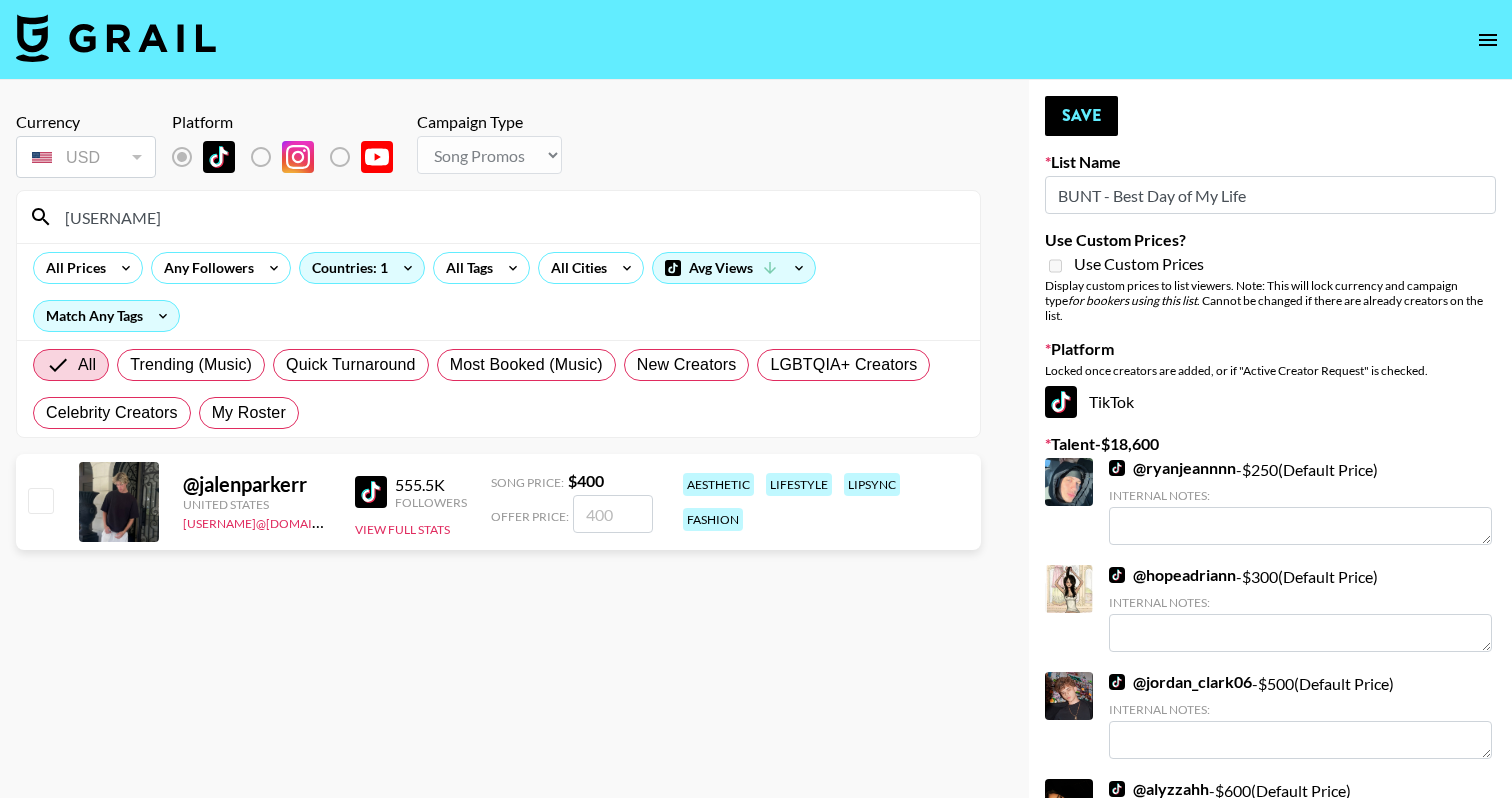 type on "jalen" 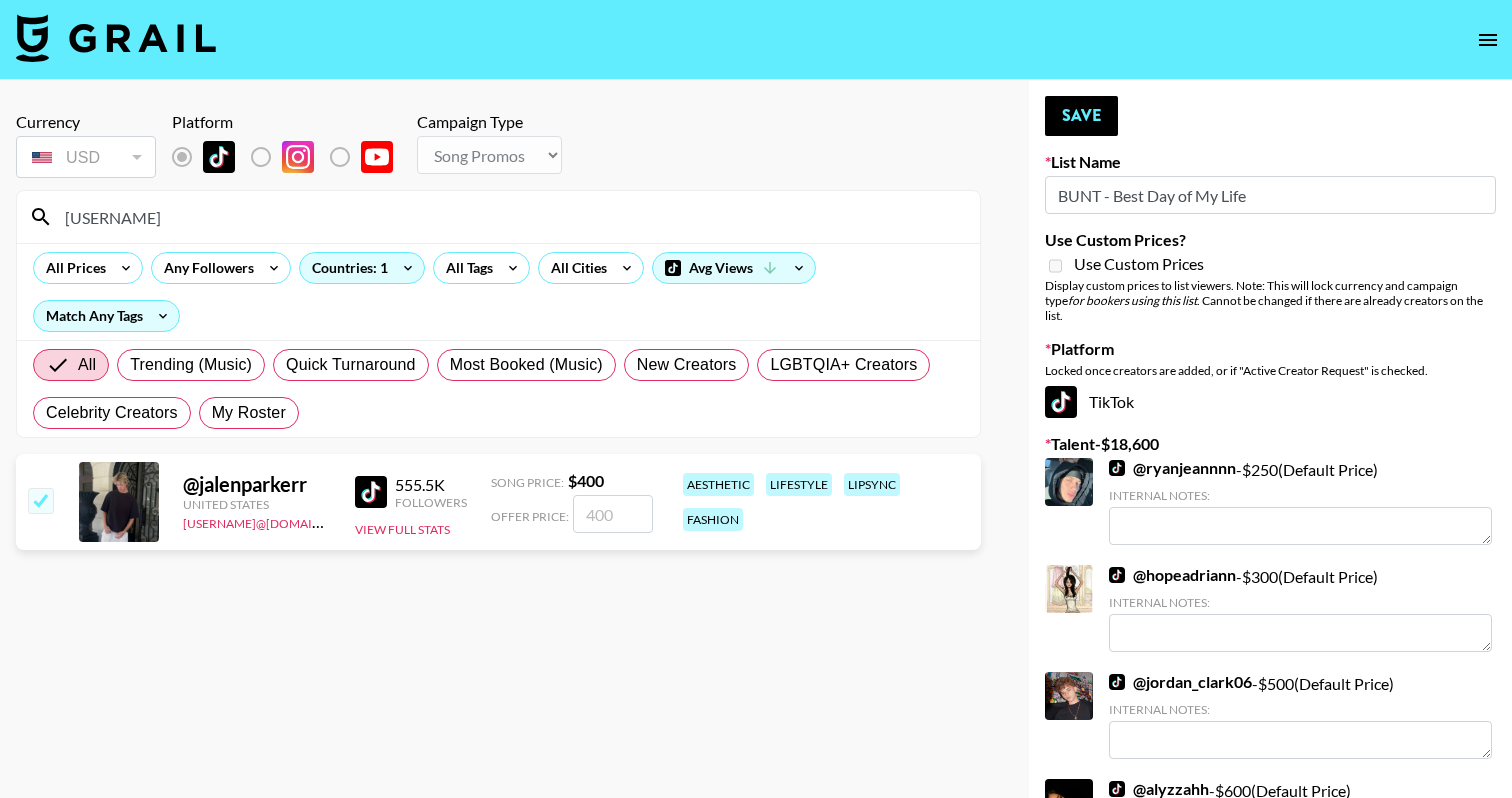 checkbox on "true" 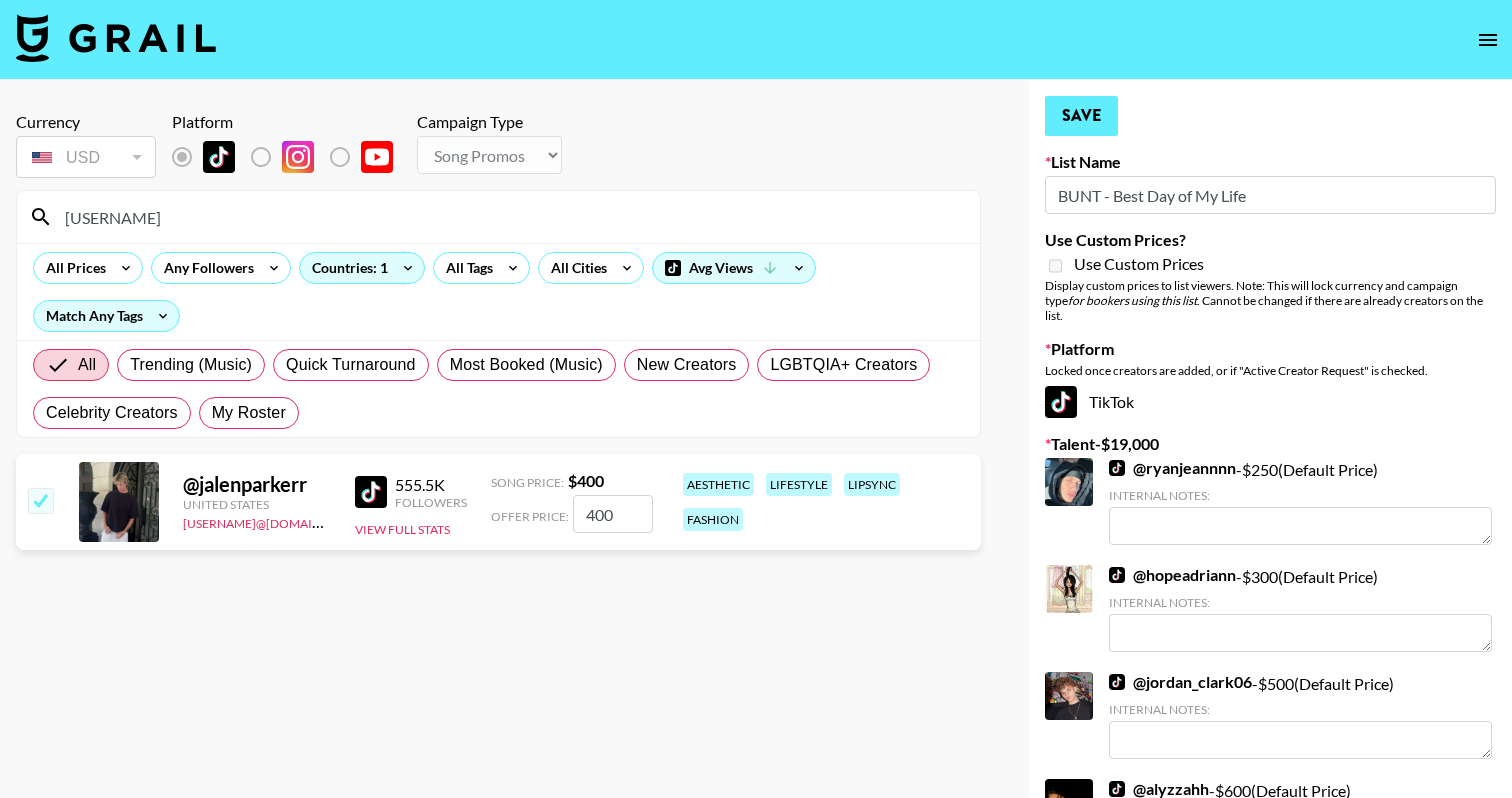 click on "Save" at bounding box center [1081, 116] 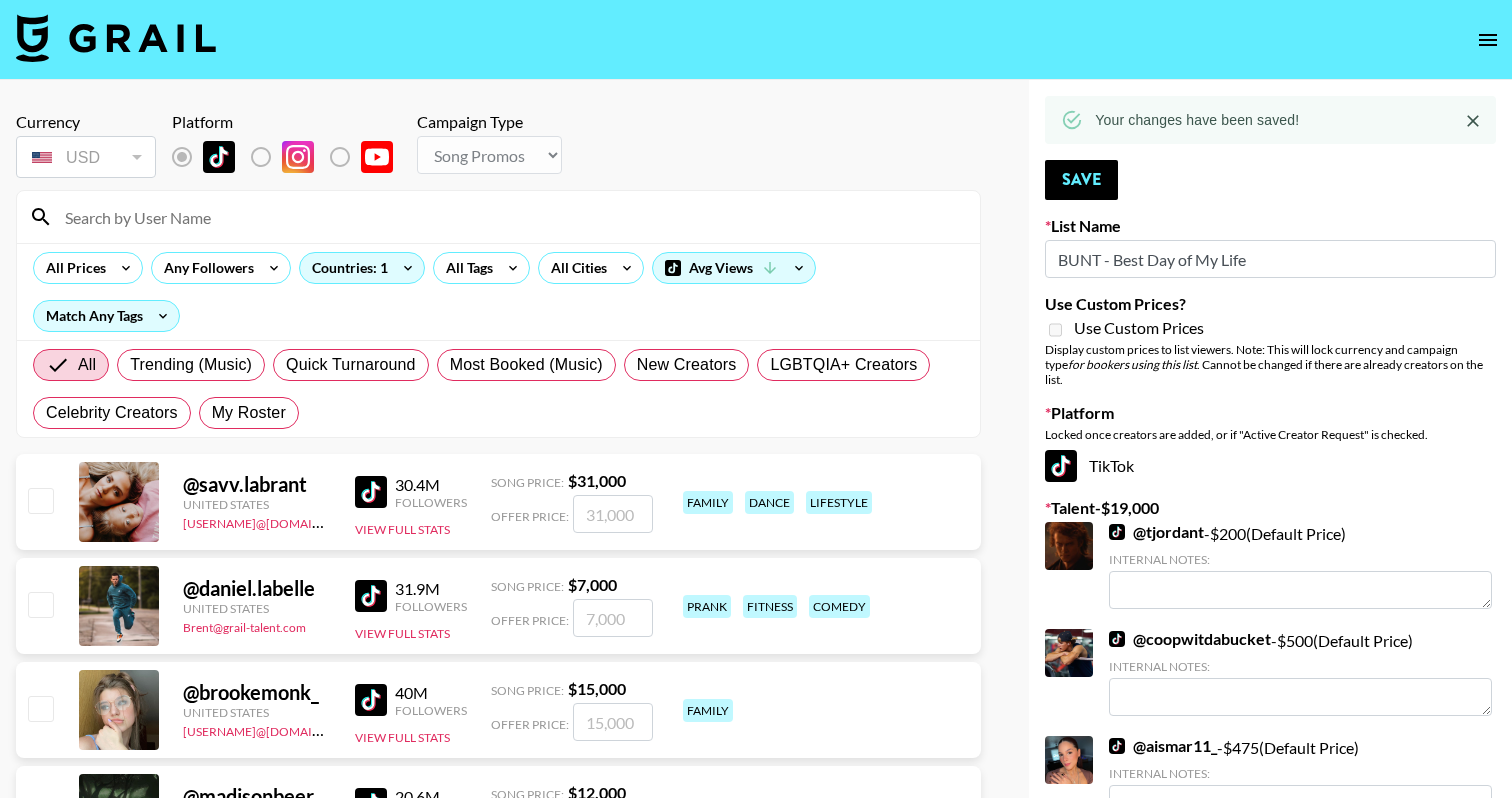 click at bounding box center (510, 217) 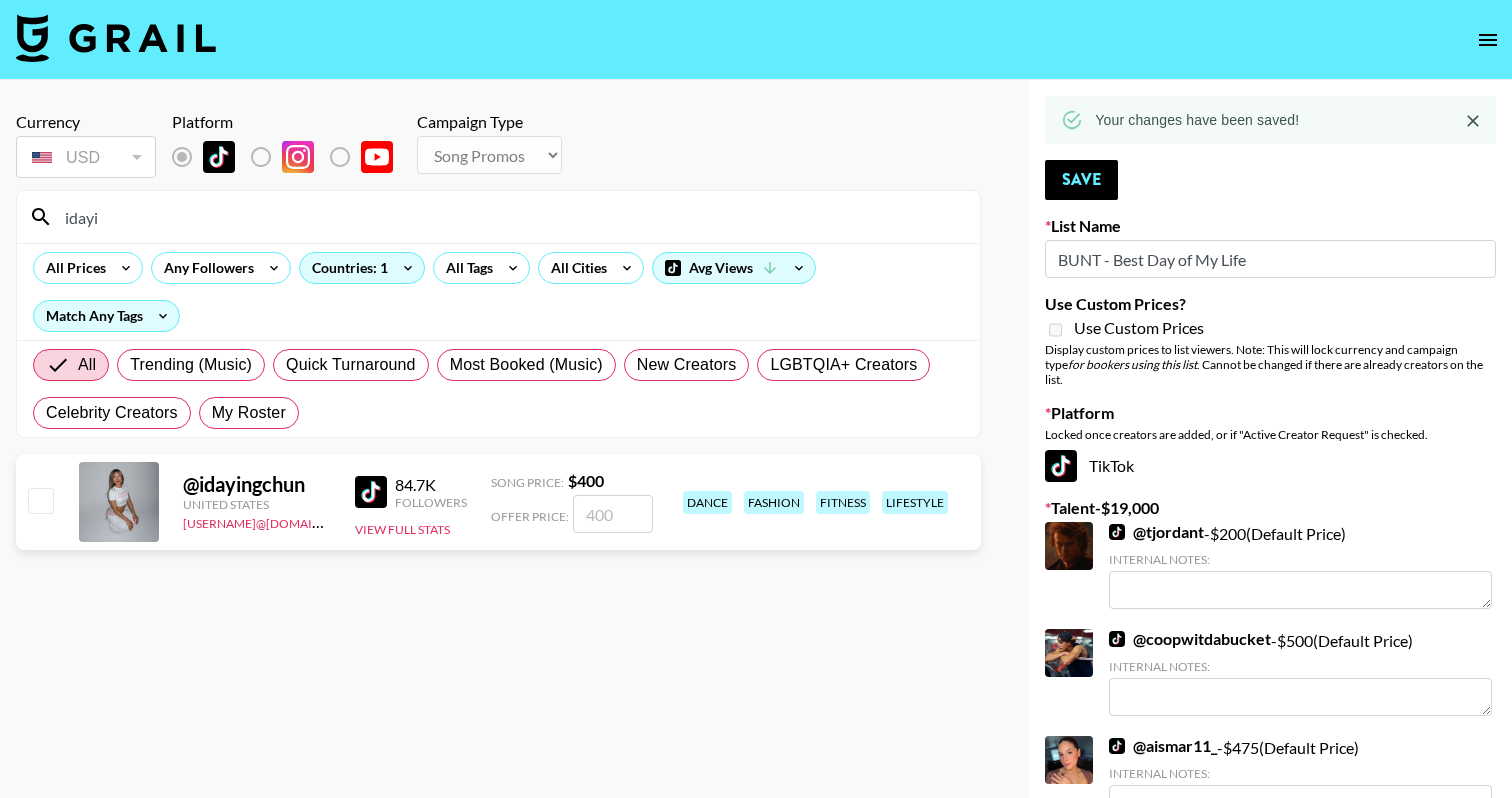 type on "idayi" 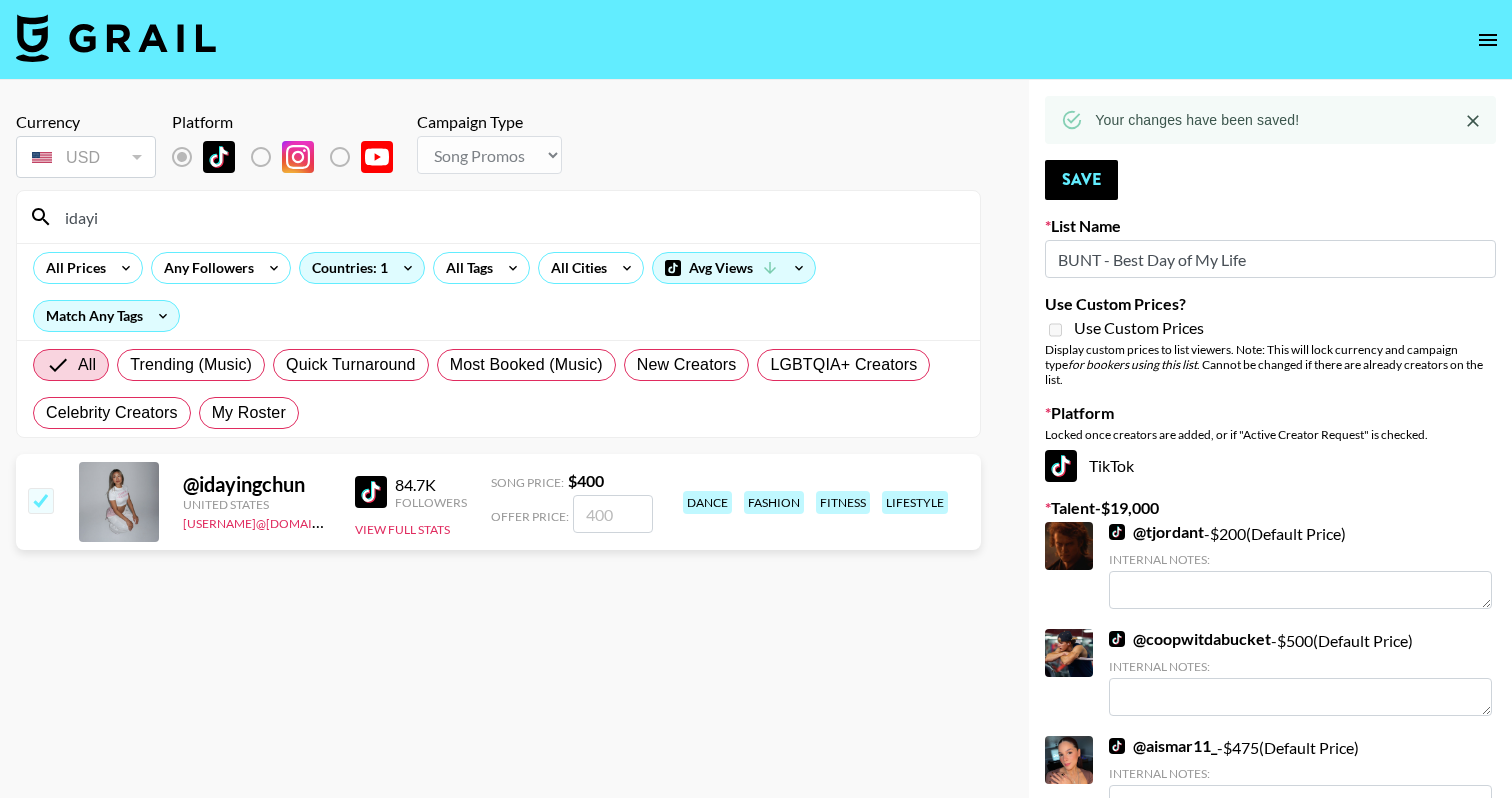 checkbox on "true" 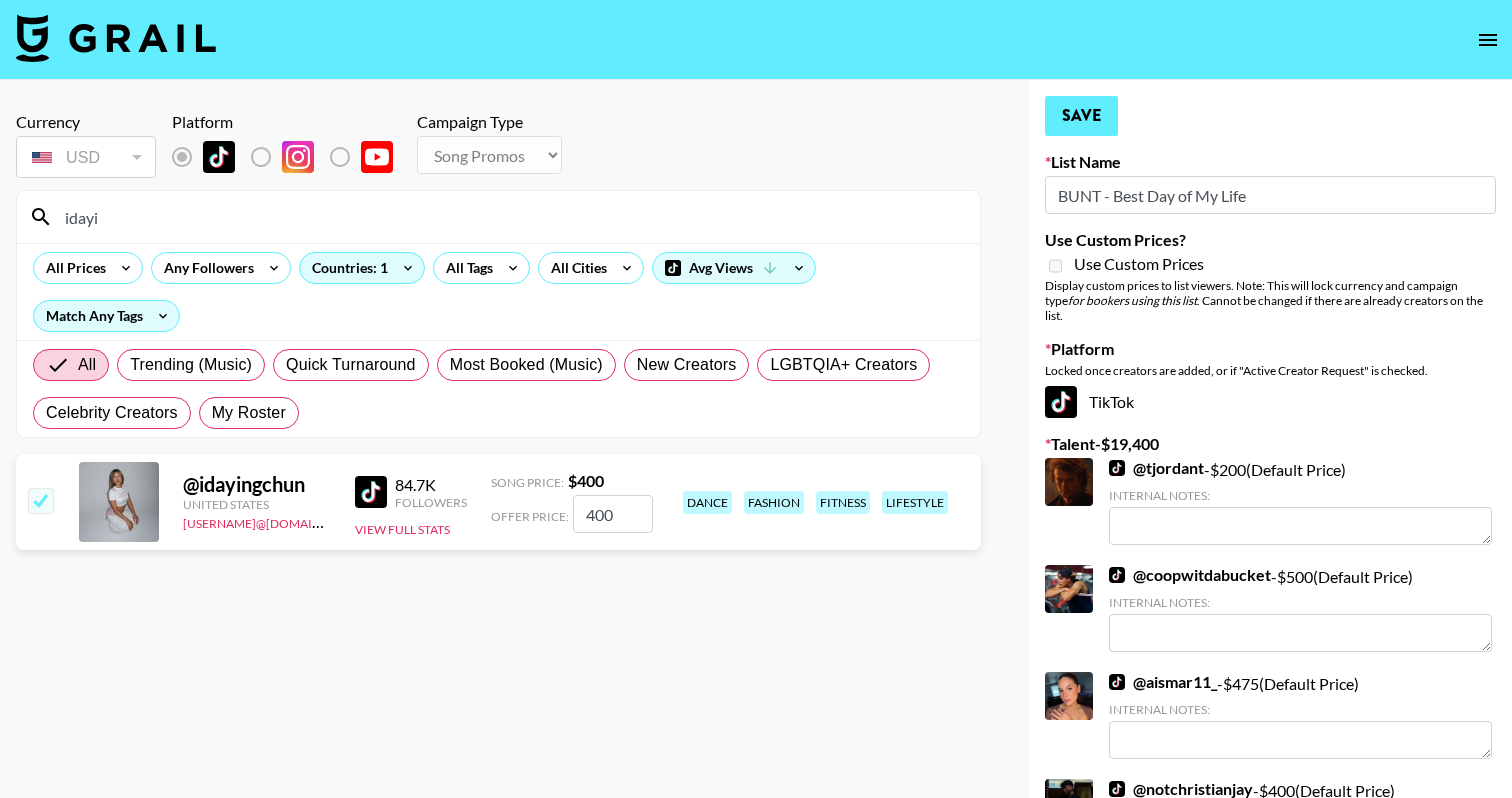 click on "Save" at bounding box center (1081, 116) 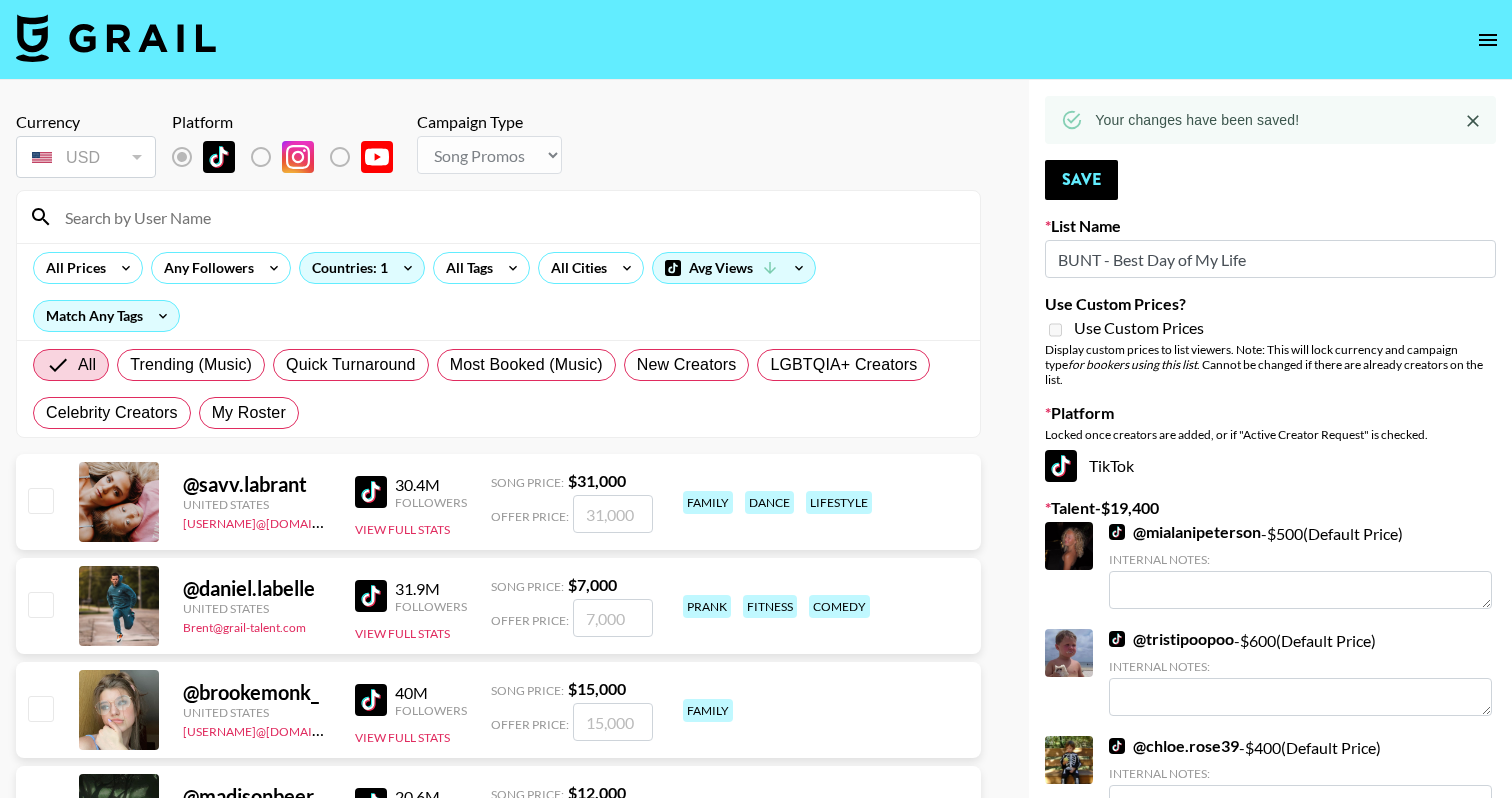 click at bounding box center (498, 217) 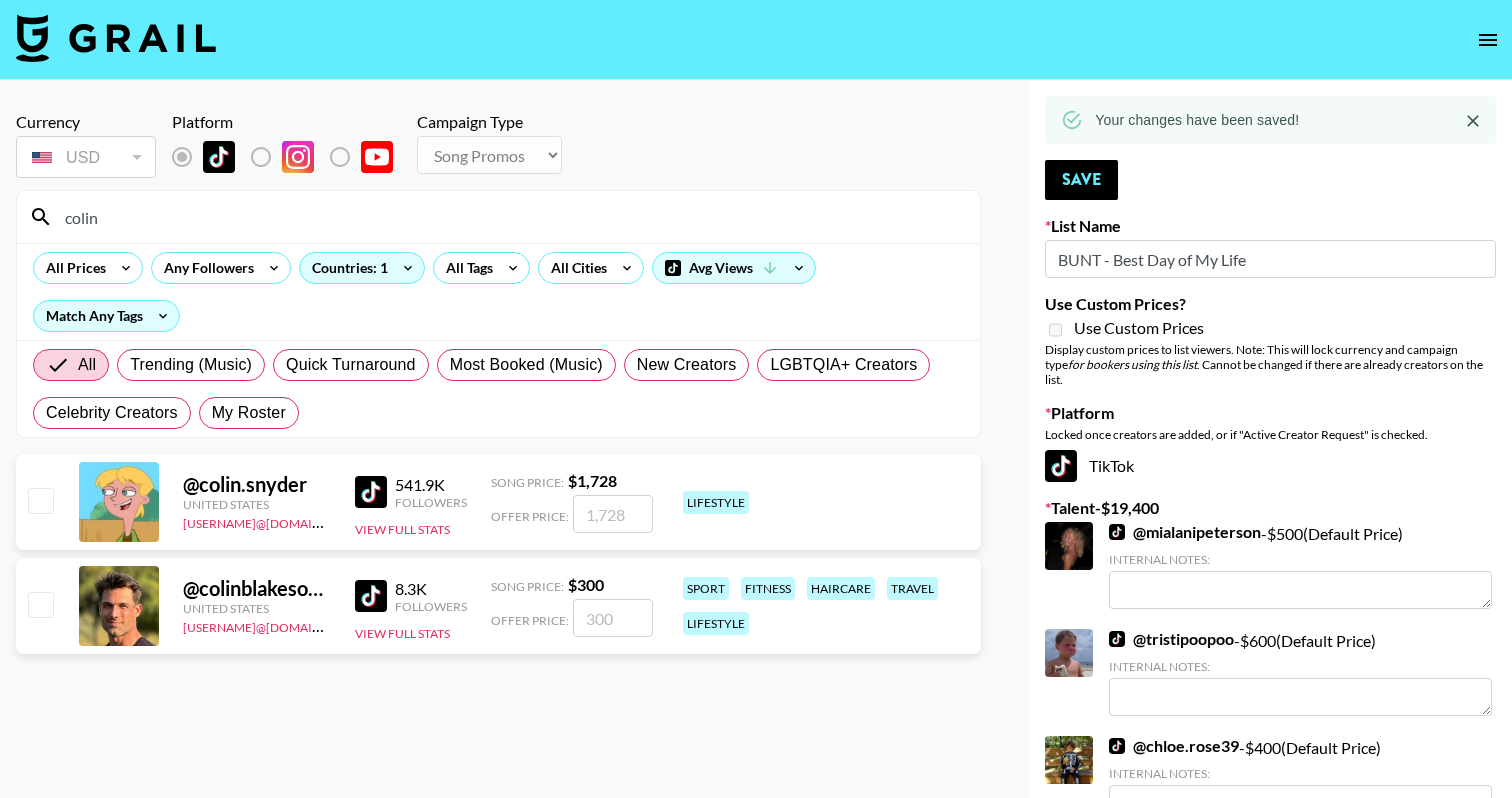 type on "colin" 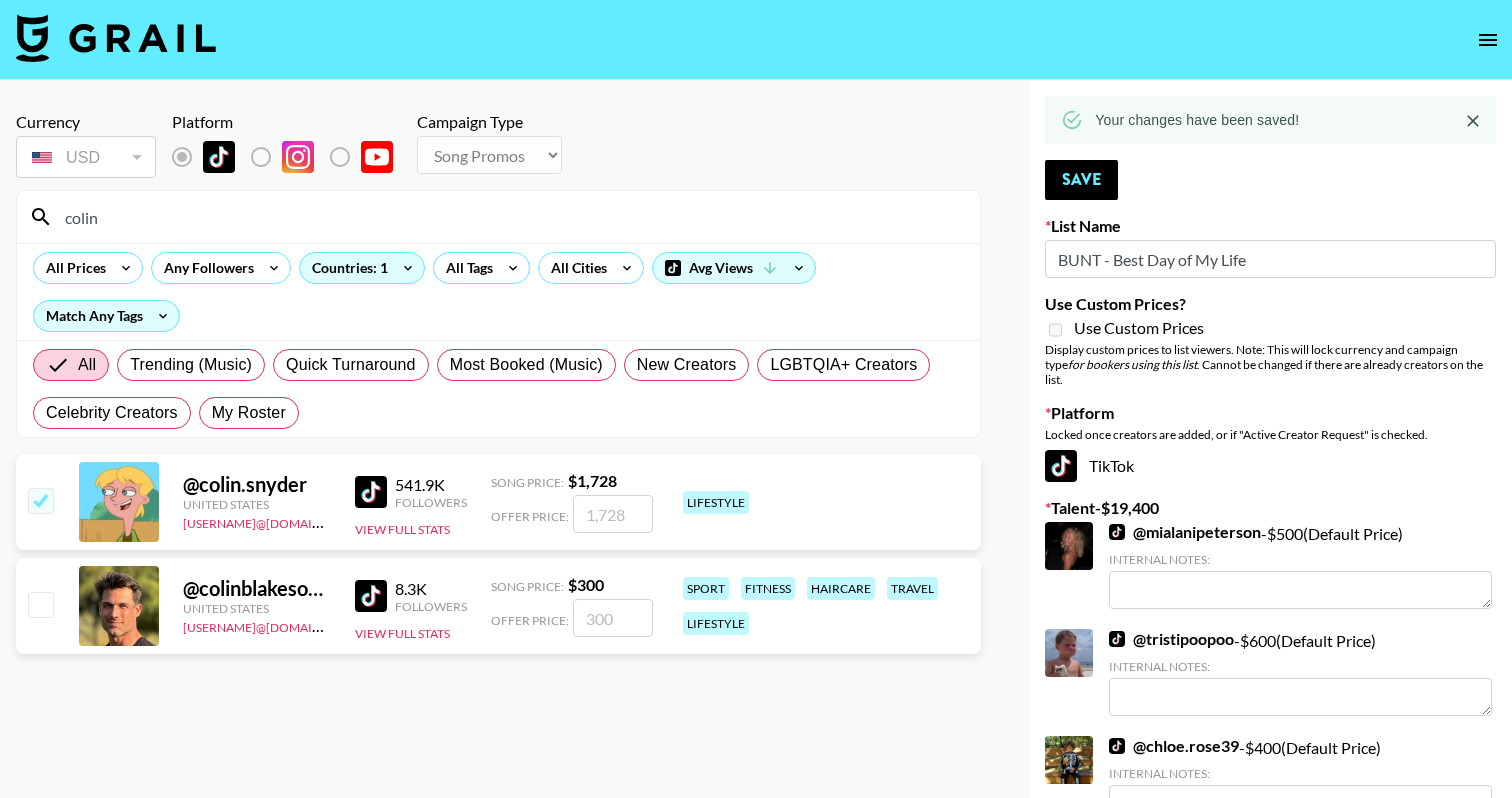 checkbox on "true" 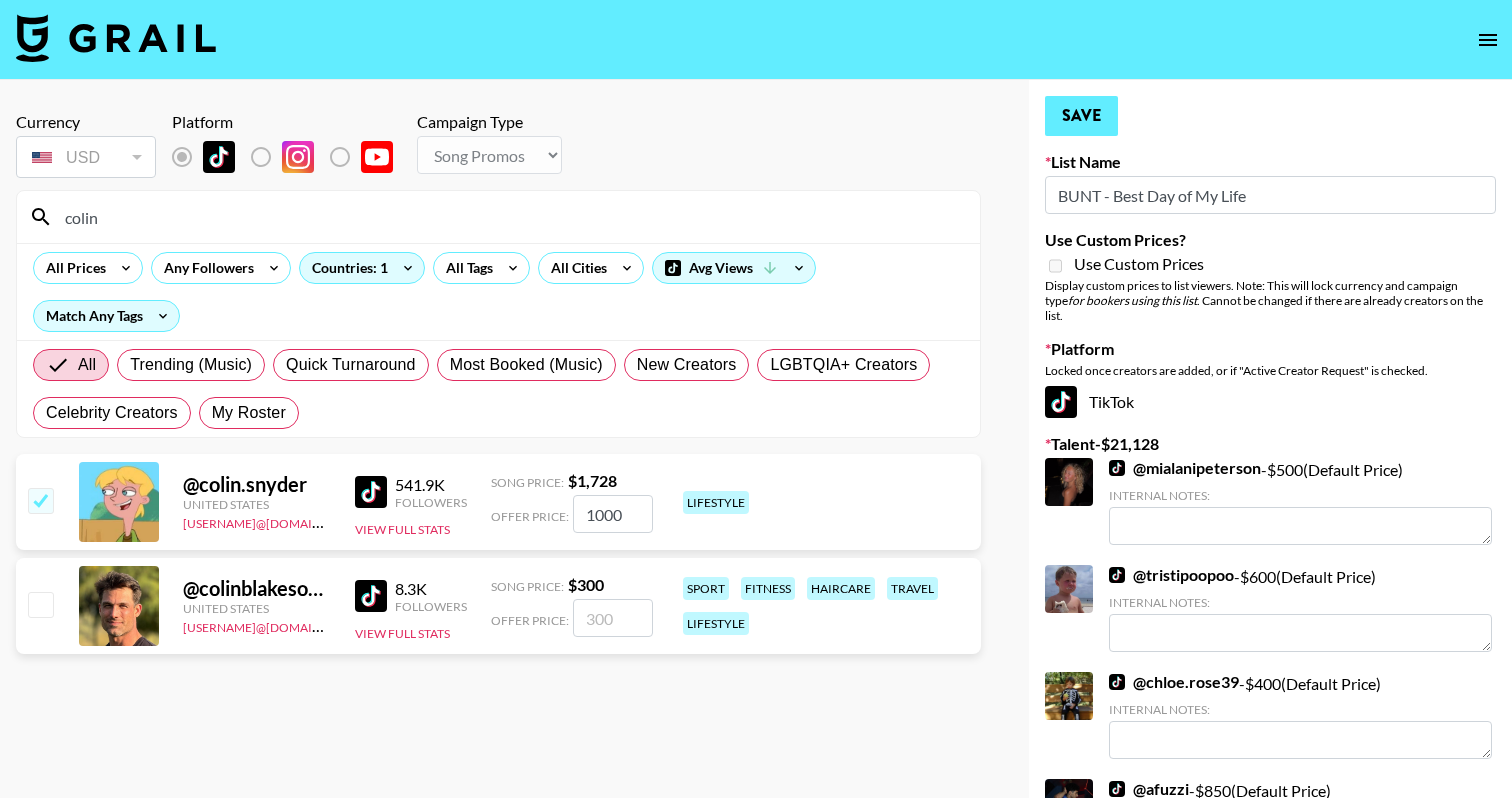 type on "1000" 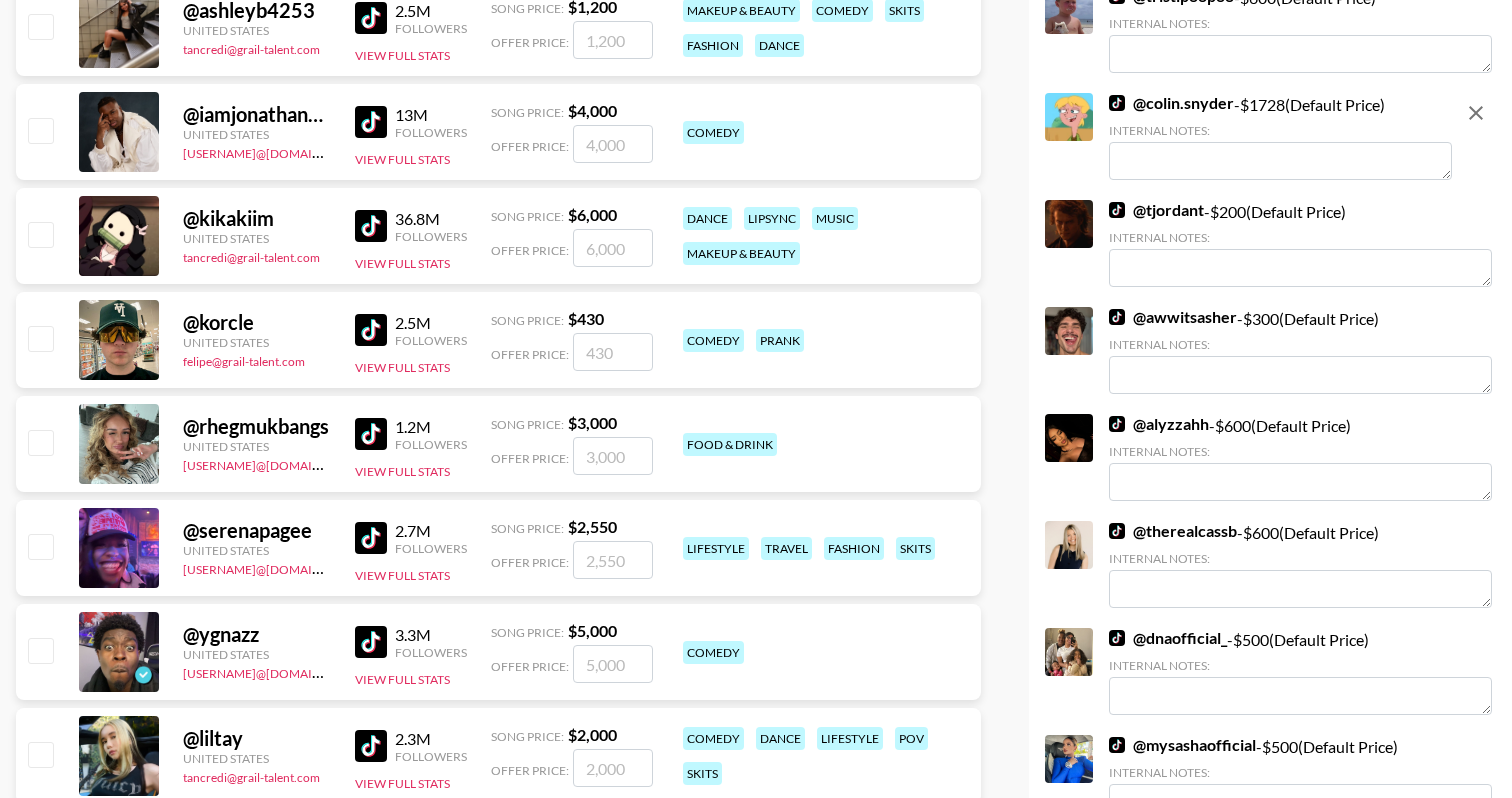 scroll, scrollTop: 1903, scrollLeft: 0, axis: vertical 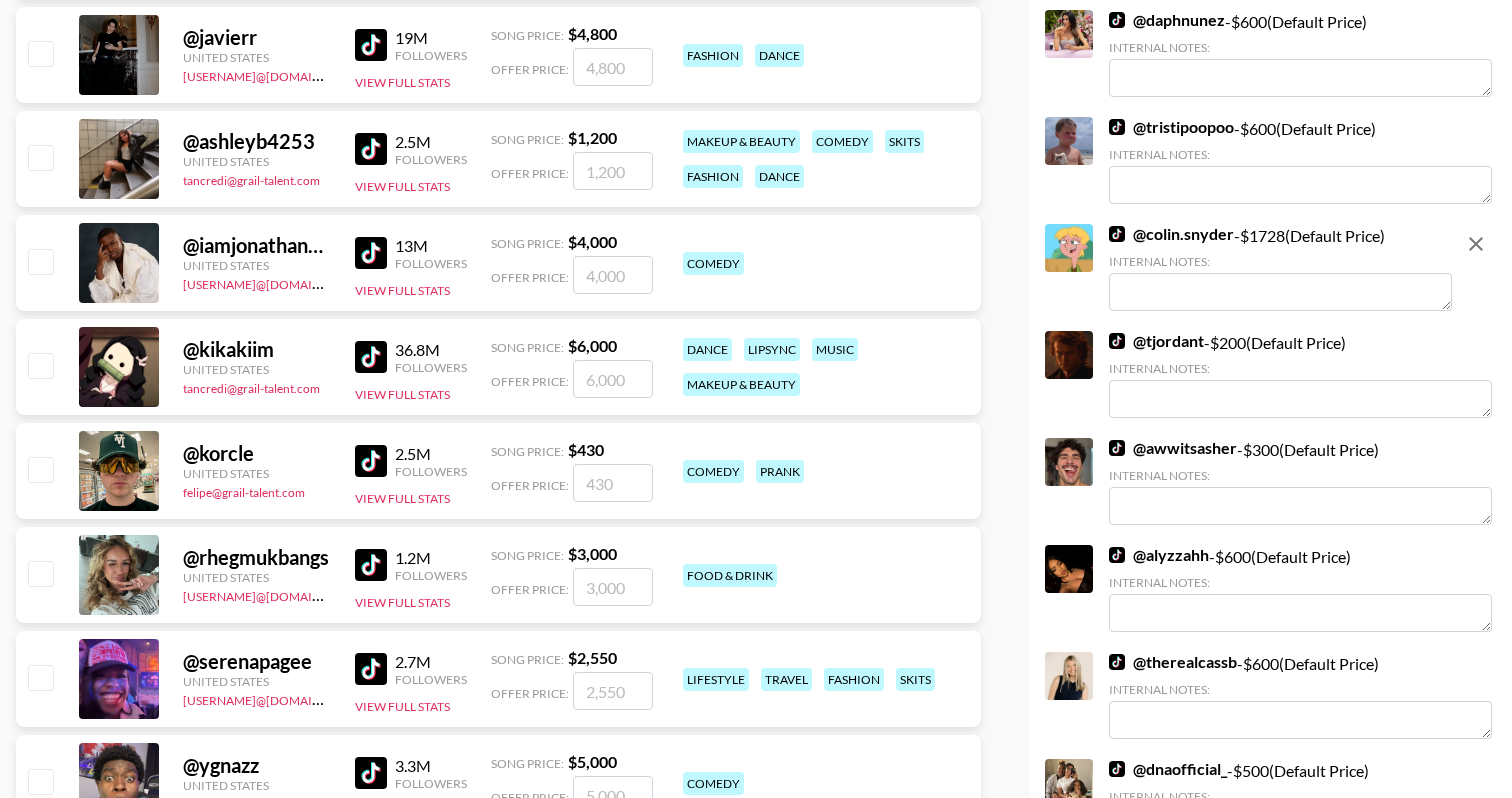 click at bounding box center [1280, 292] 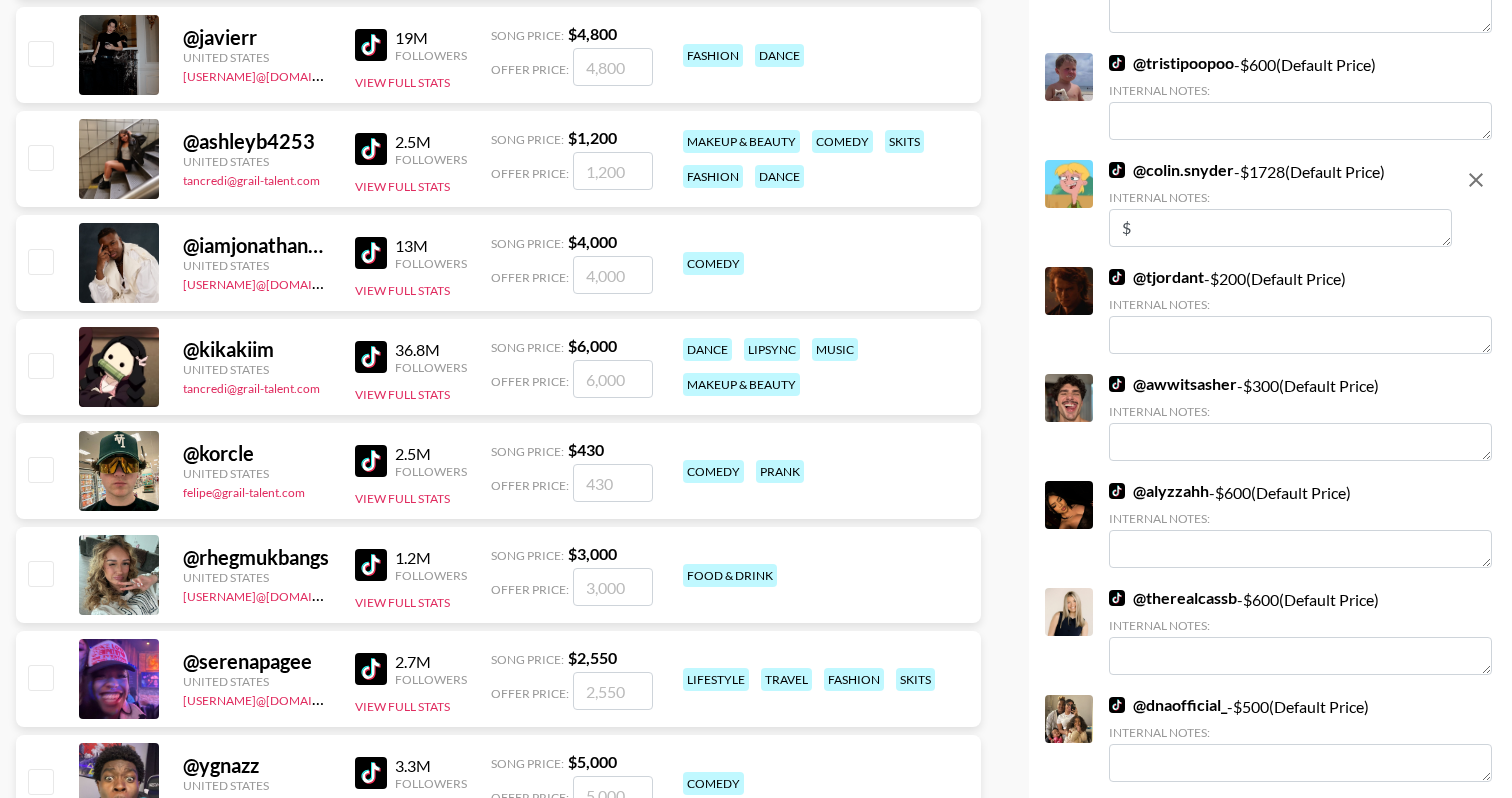 type on "$" 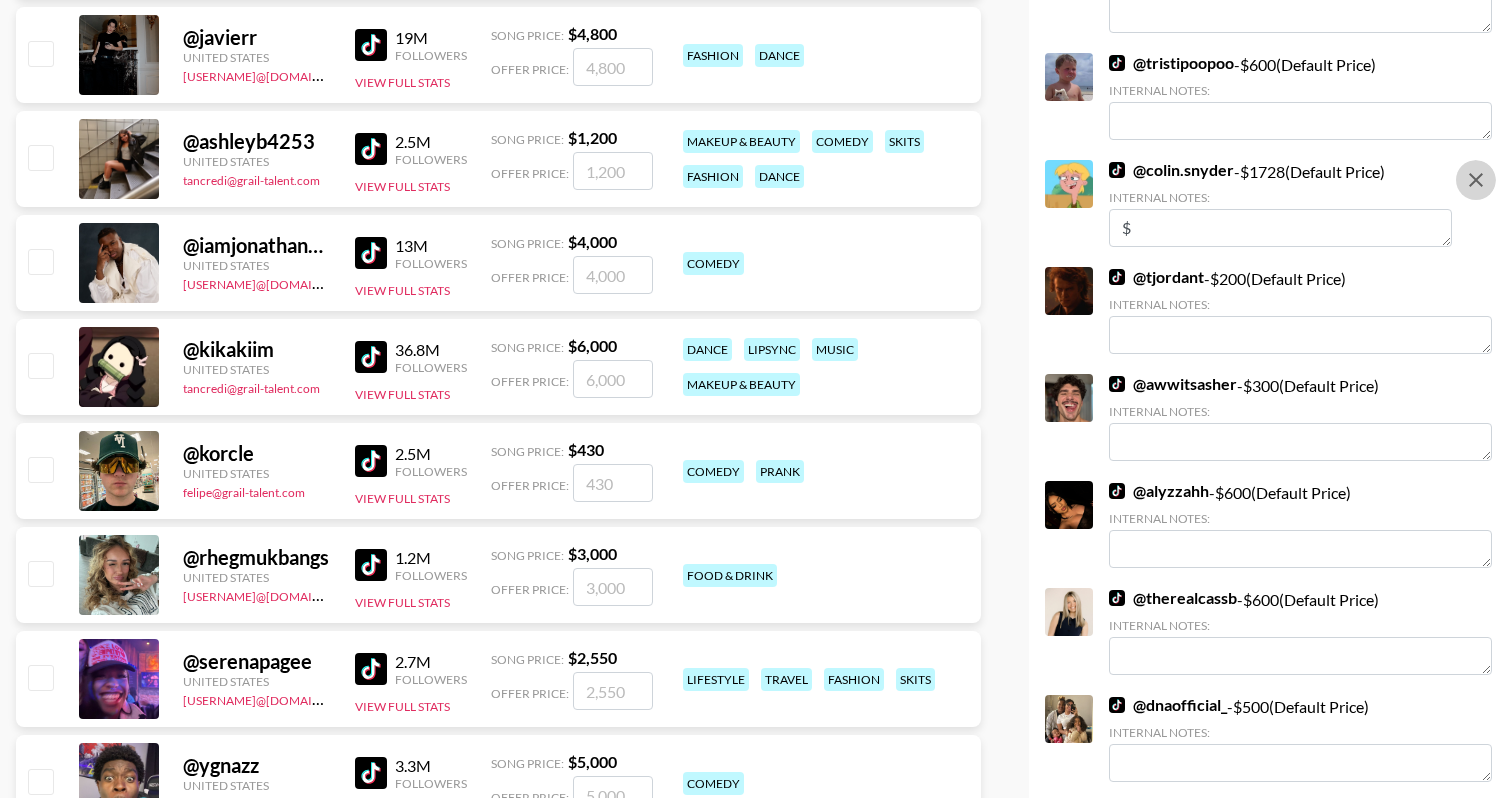 click on "$" at bounding box center [1280, 228] 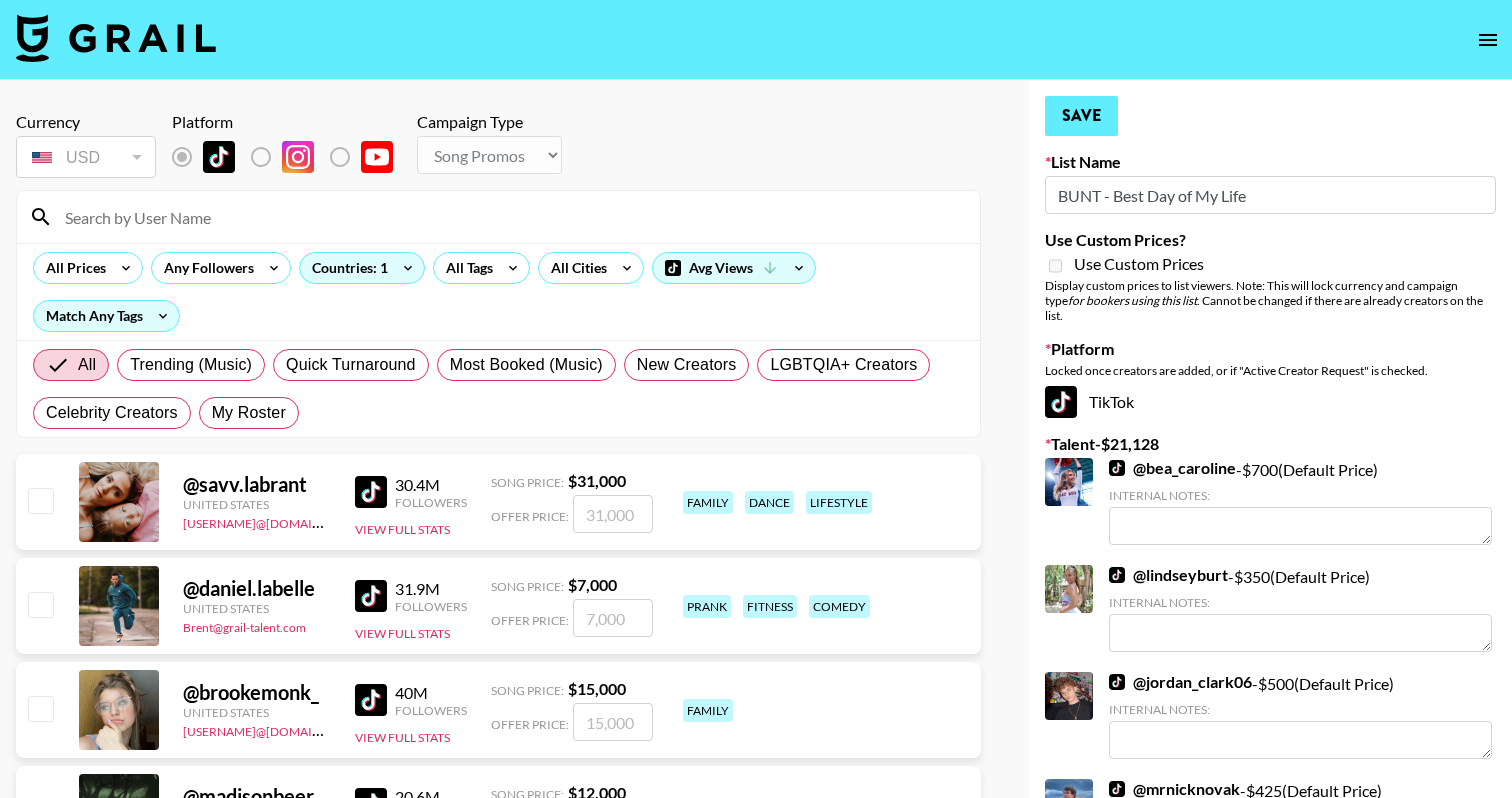 scroll, scrollTop: -2, scrollLeft: 0, axis: vertical 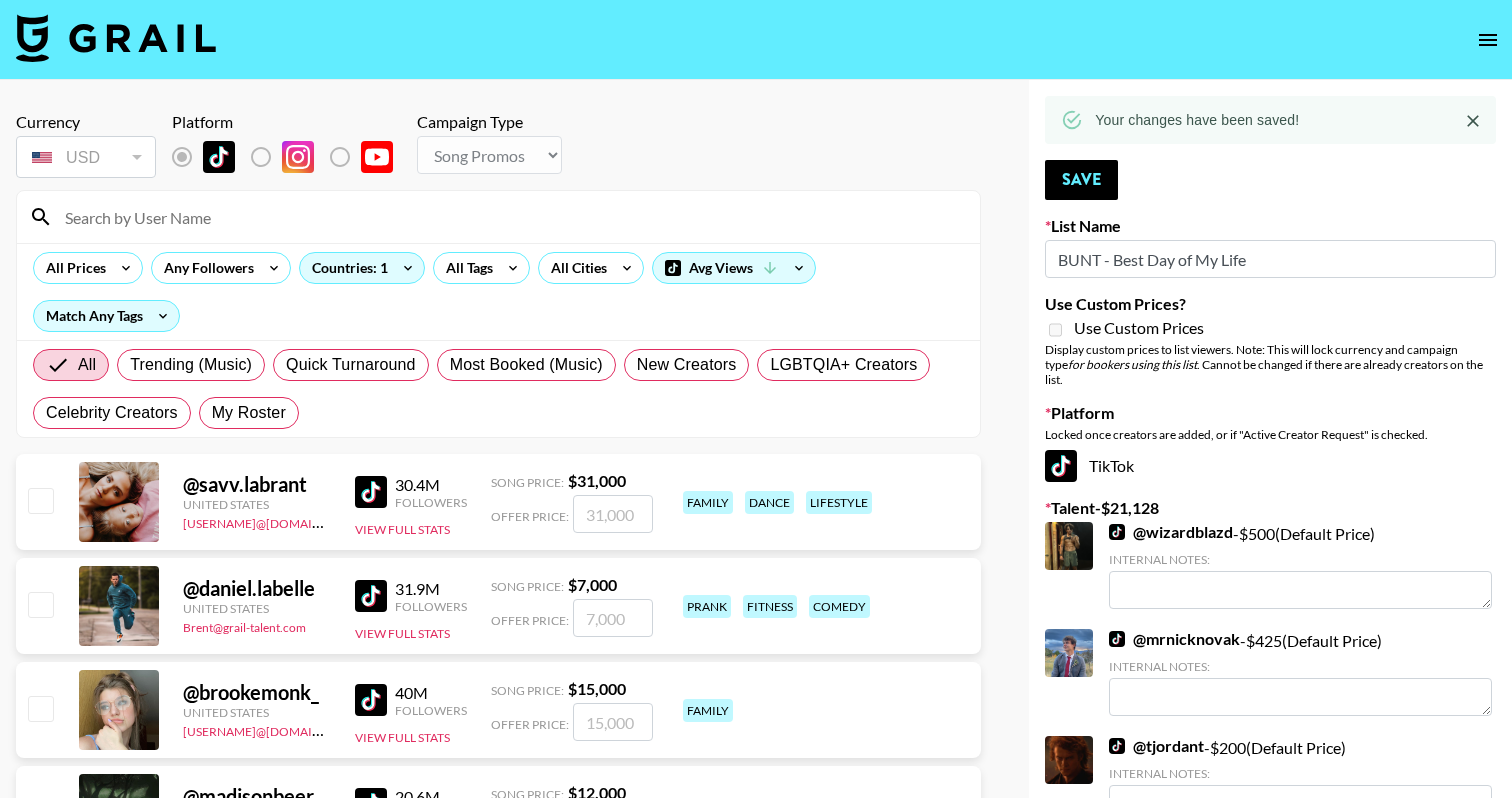 click at bounding box center [510, 217] 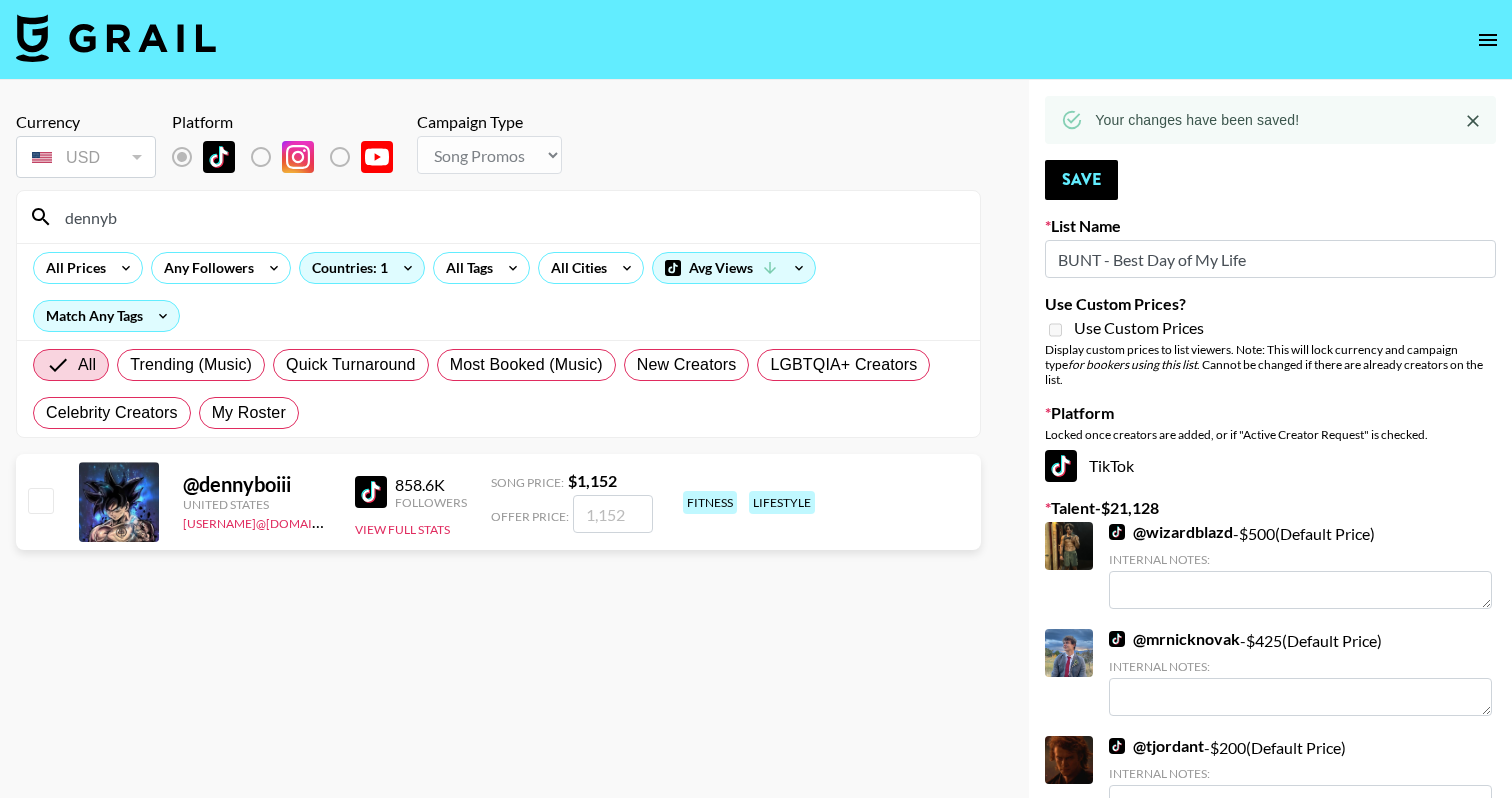 type on "dennyb" 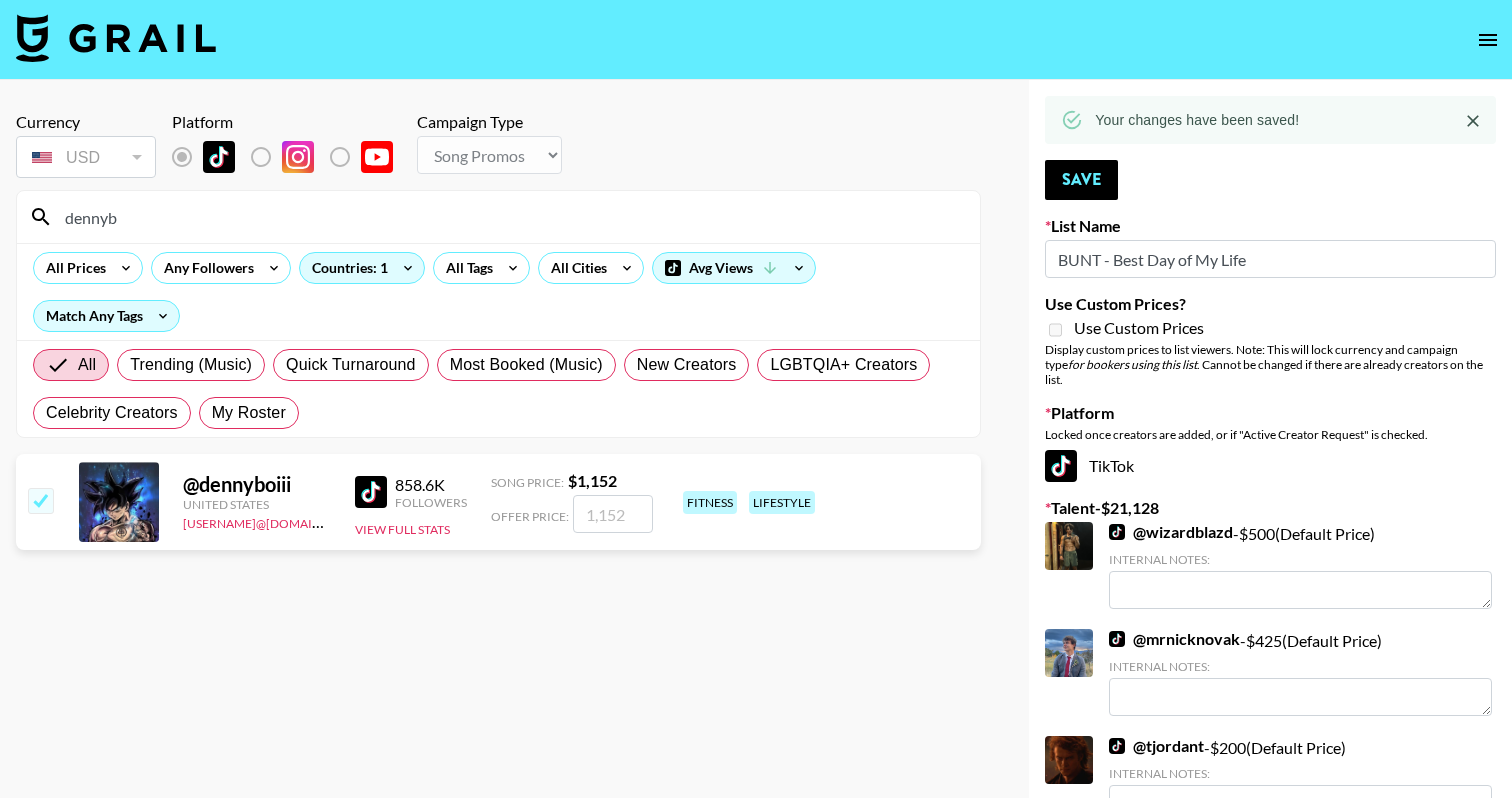checkbox on "true" 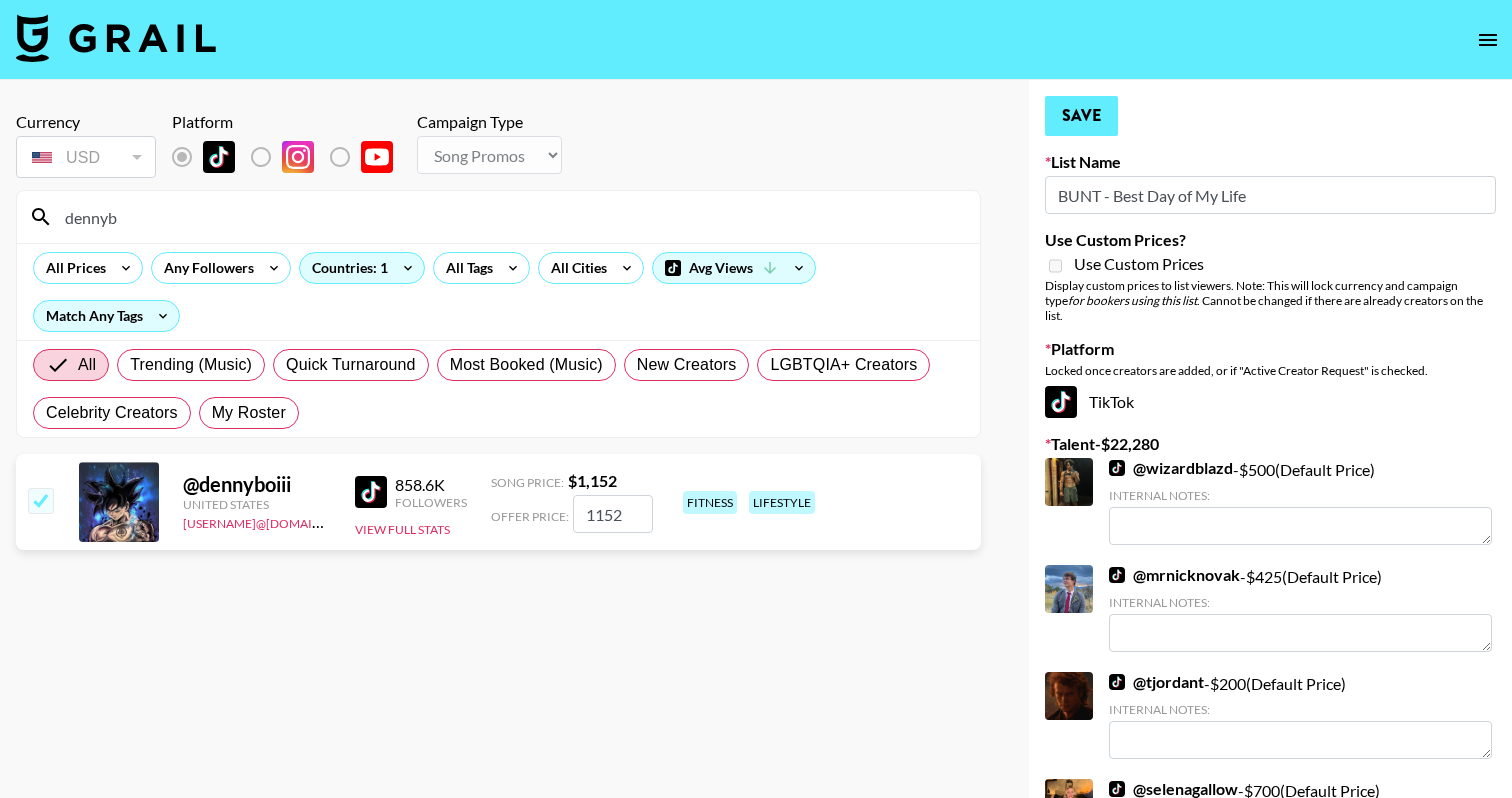 click on "Save" at bounding box center (1081, 116) 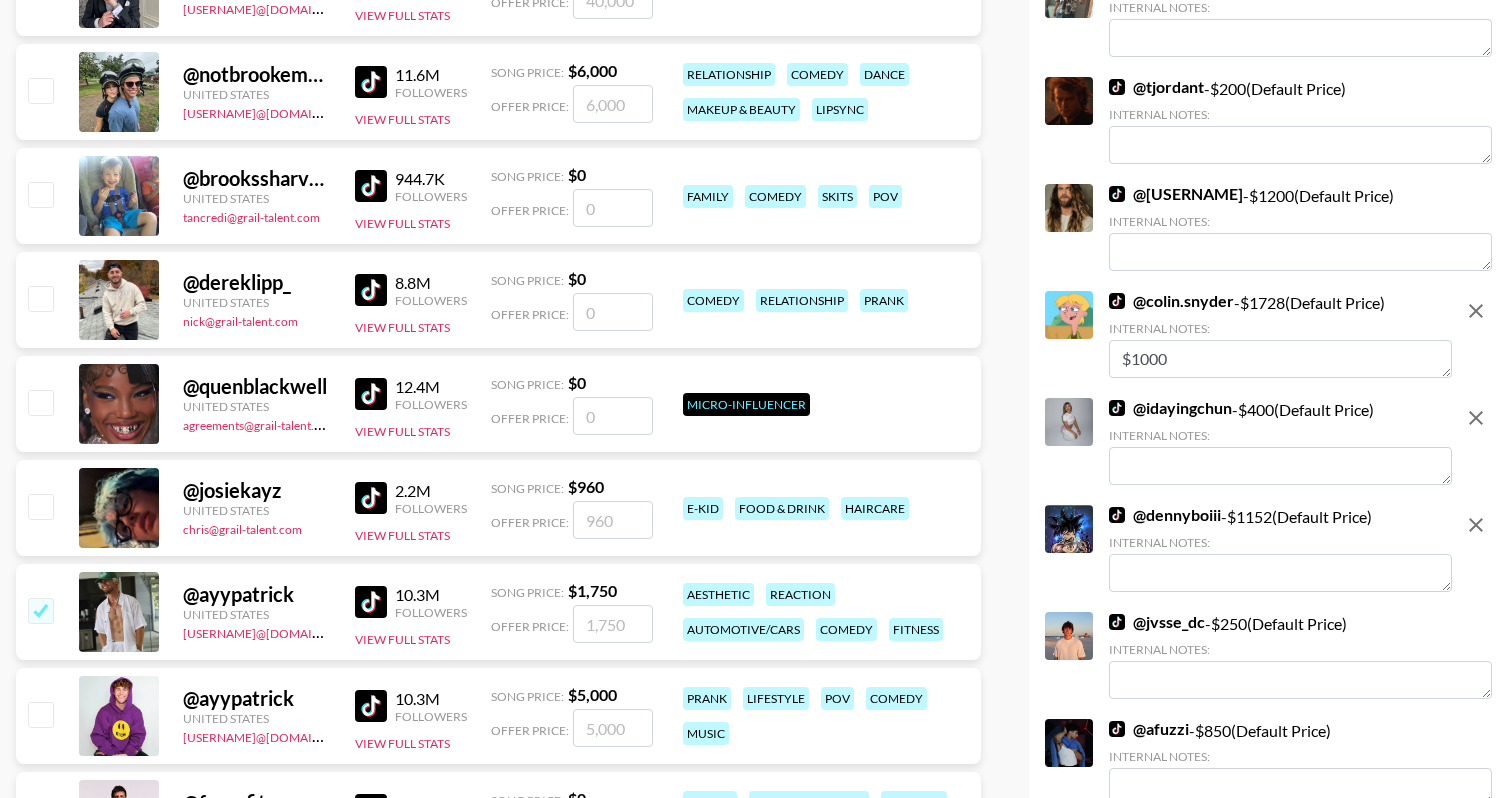 scroll, scrollTop: 3147, scrollLeft: 0, axis: vertical 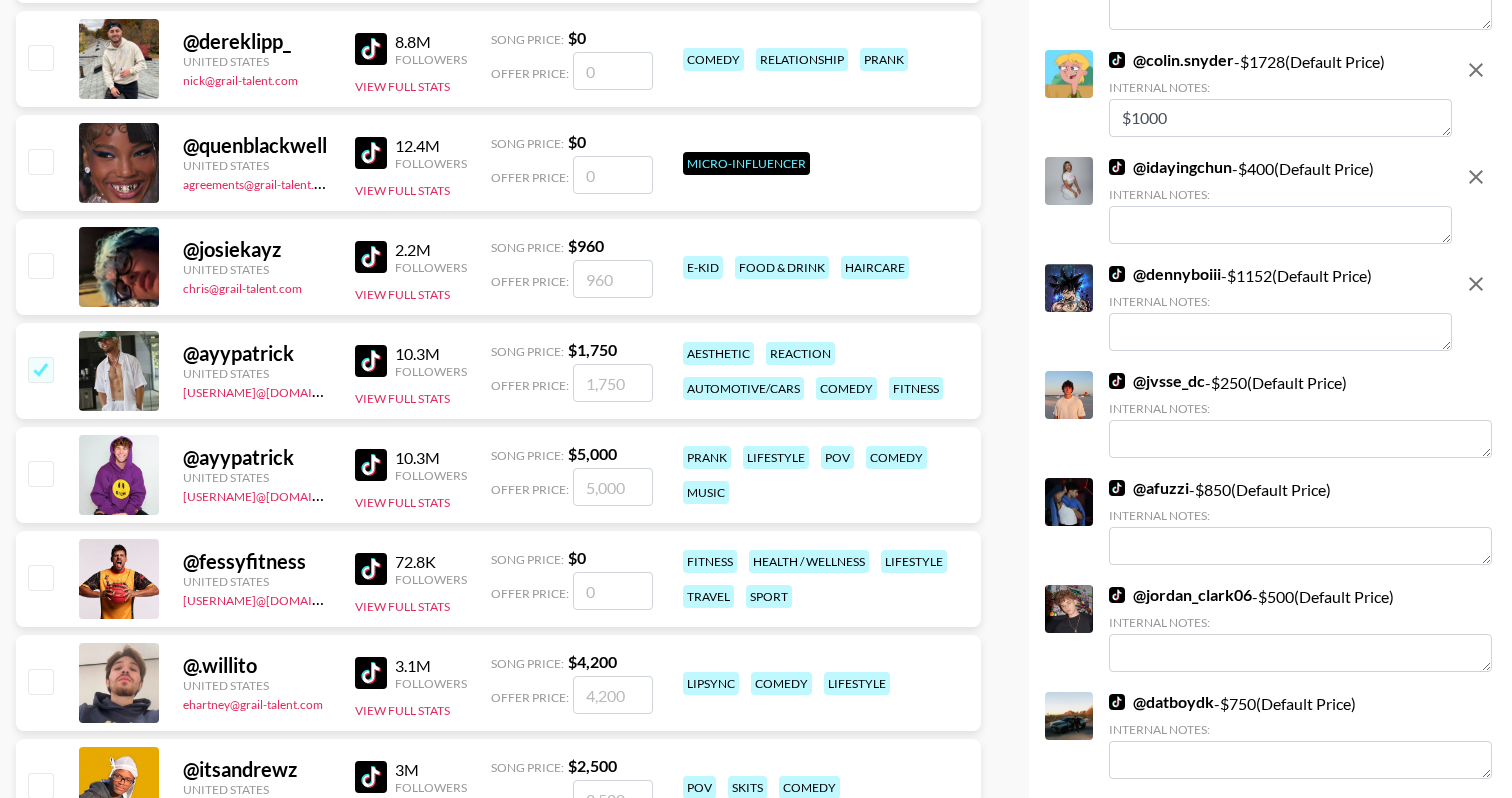click on "Internal Notes:" at bounding box center (1280, 322) 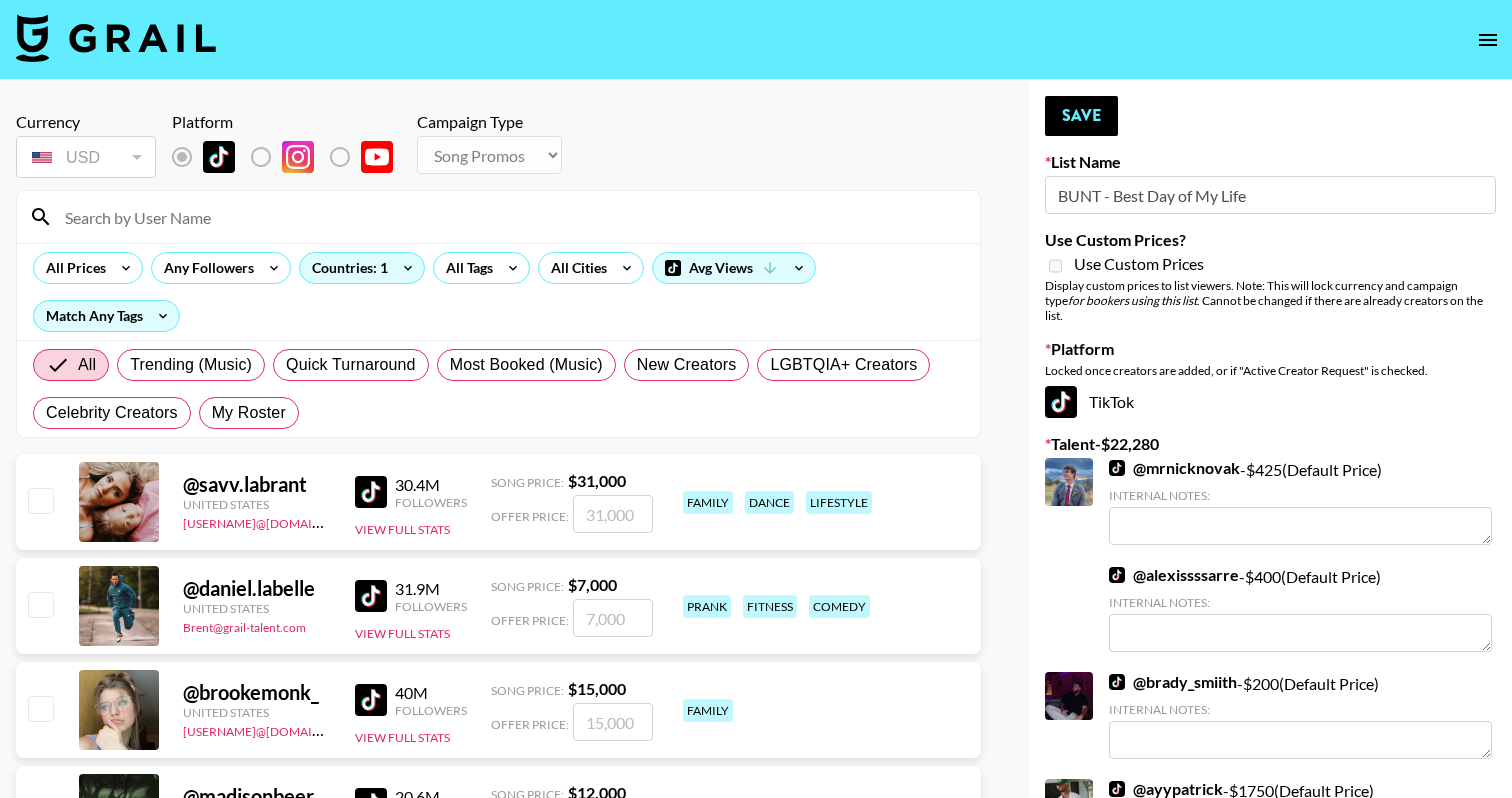 scroll, scrollTop: 0, scrollLeft: 0, axis: both 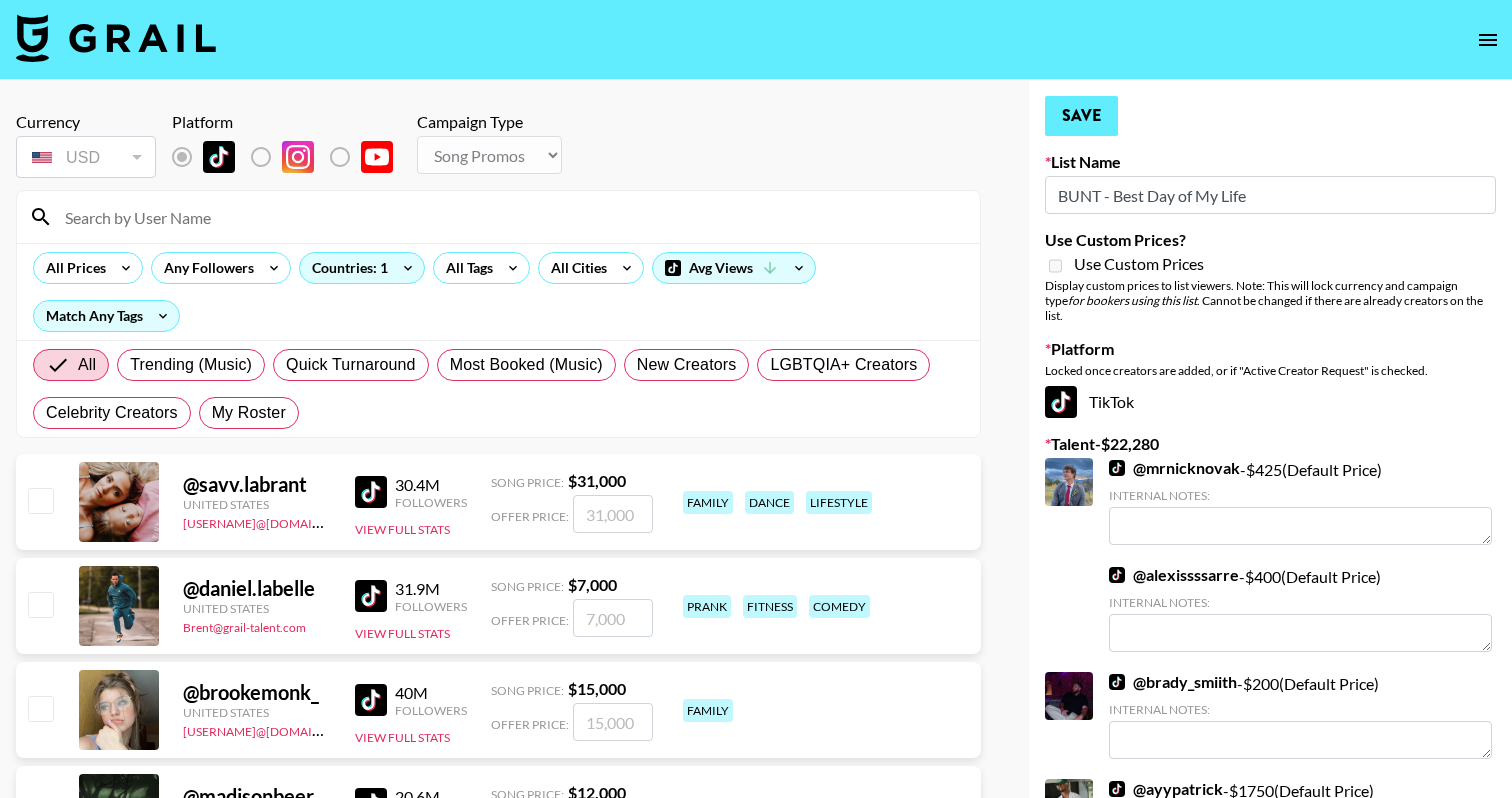 type on "$700" 